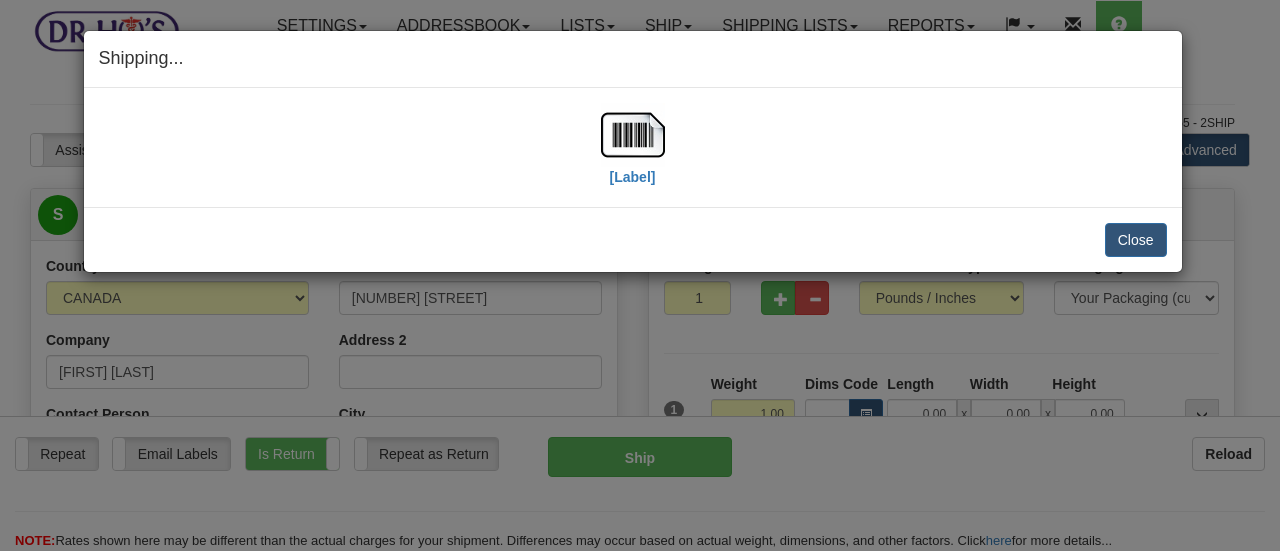 scroll, scrollTop: 300, scrollLeft: 0, axis: vertical 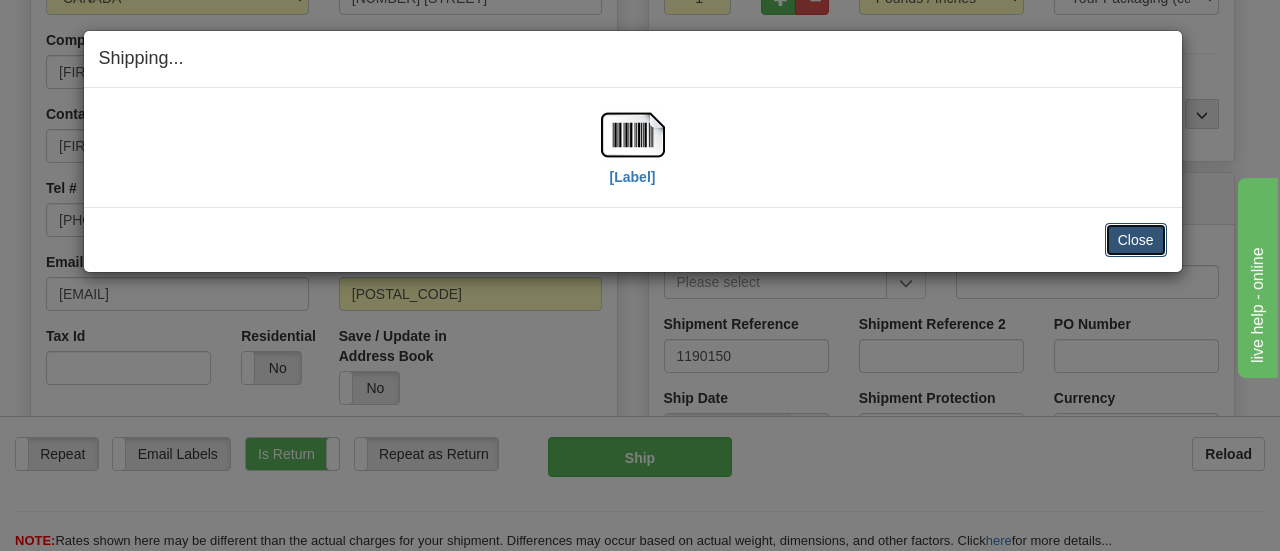 click on "Close" at bounding box center (1136, 240) 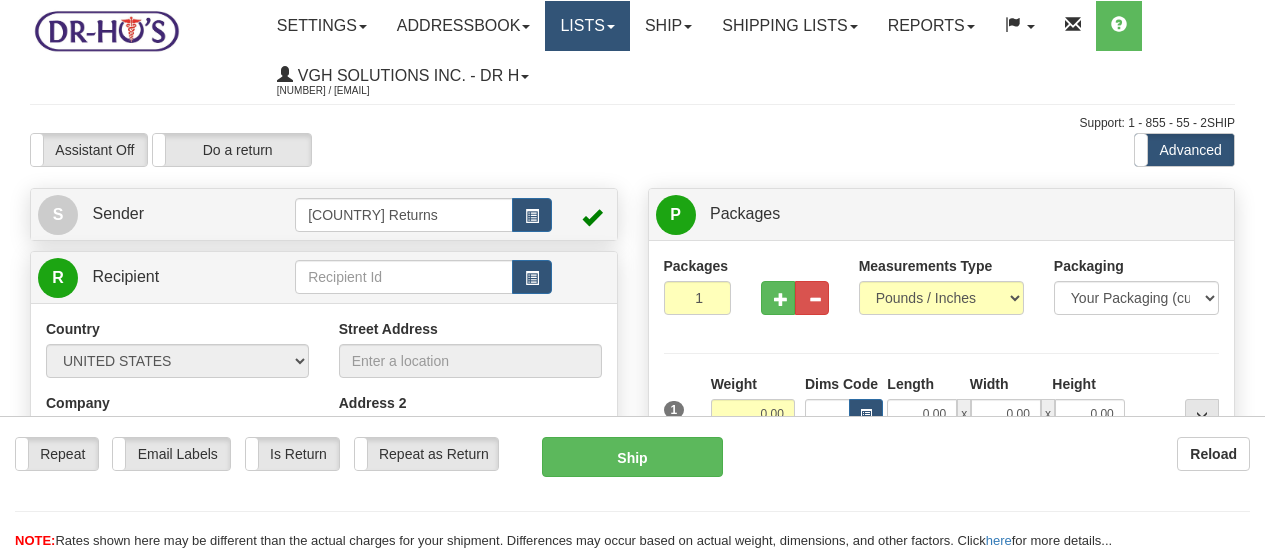 scroll, scrollTop: 0, scrollLeft: 0, axis: both 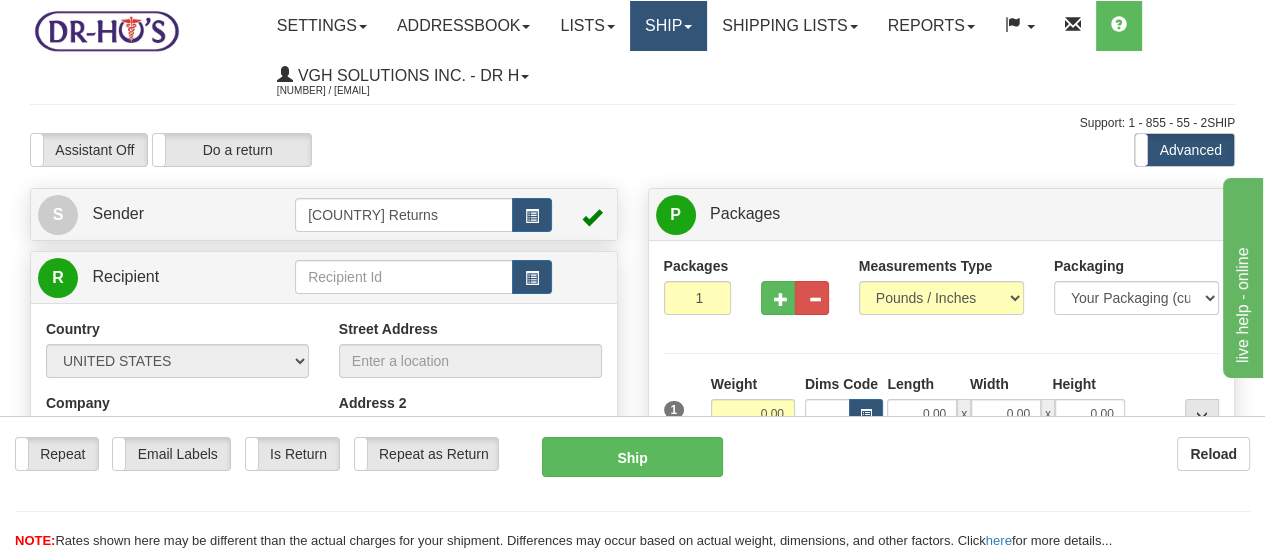 click on "Ship" at bounding box center (668, 26) 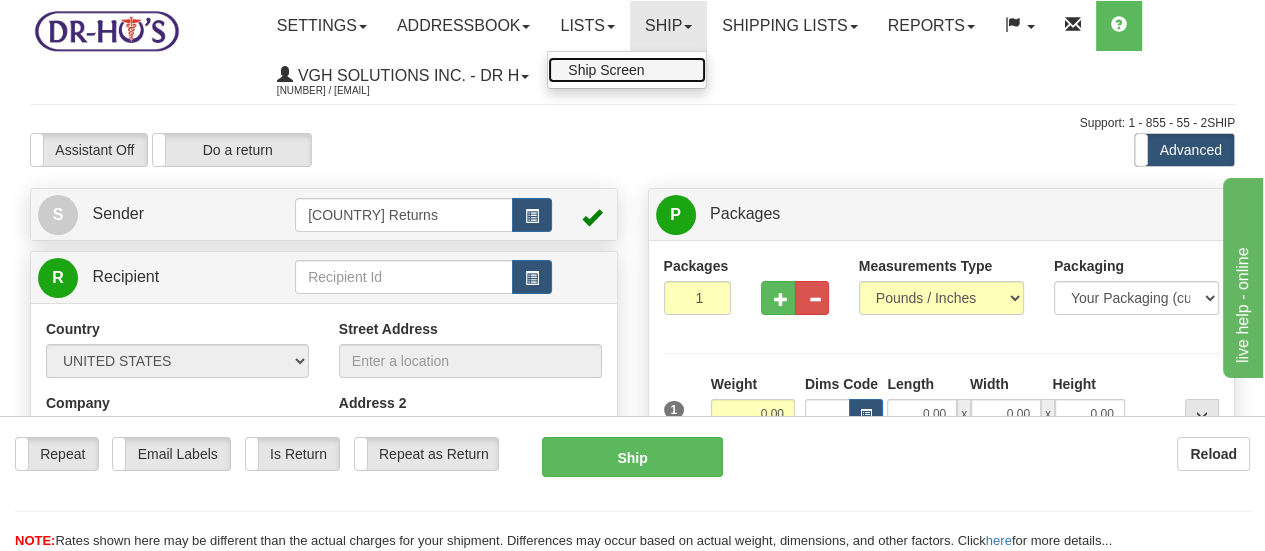 click on "Ship Screen" at bounding box center [627, 70] 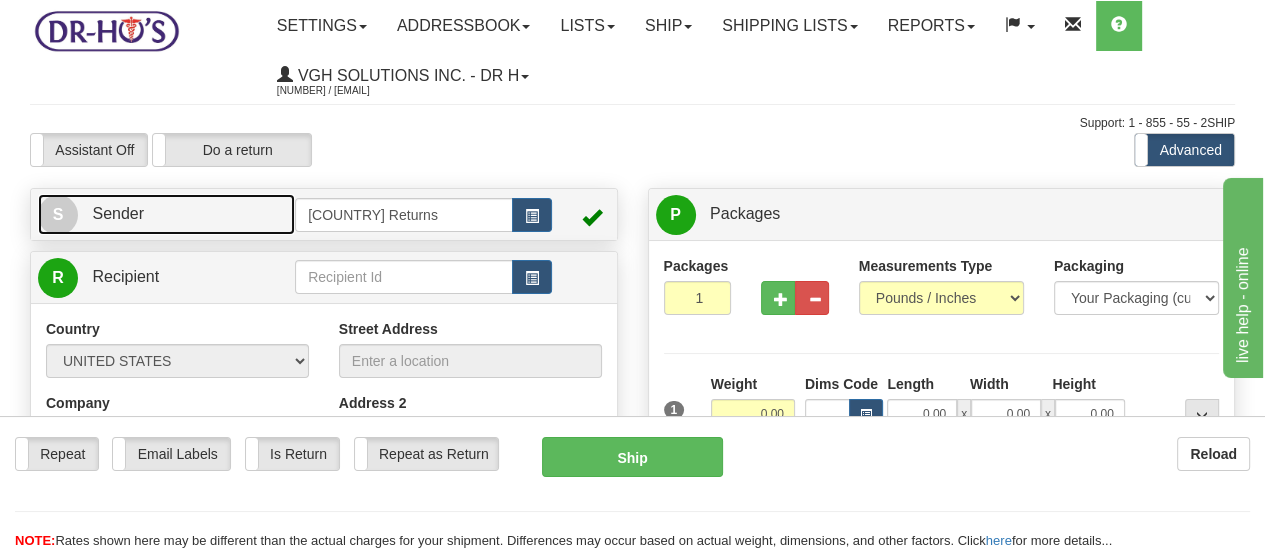 click on "S" at bounding box center (58, 215) 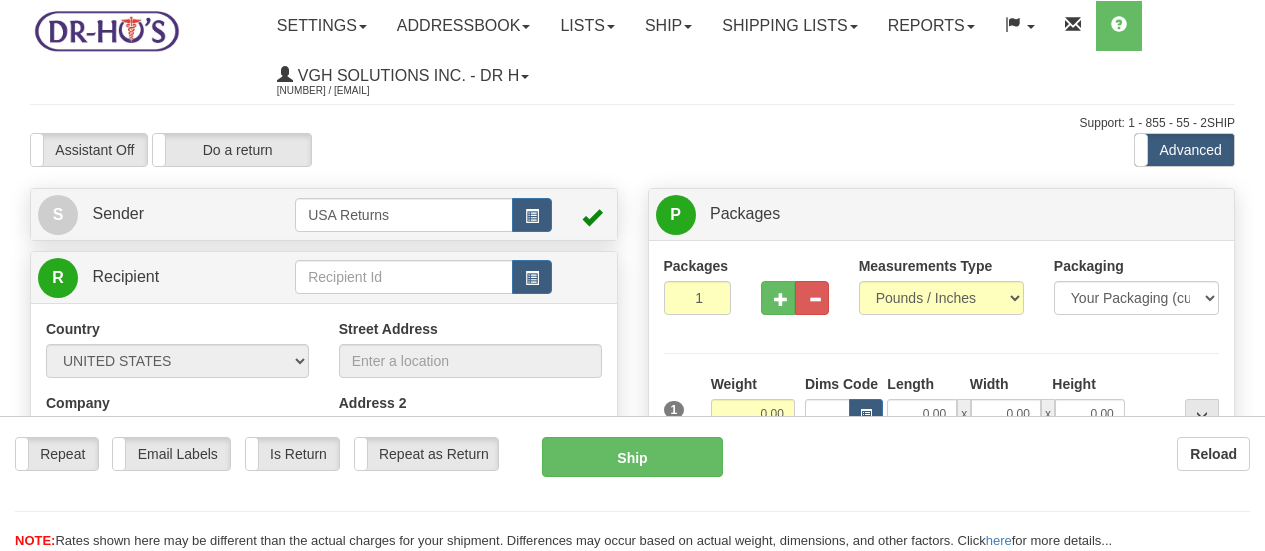 scroll, scrollTop: 0, scrollLeft: 0, axis: both 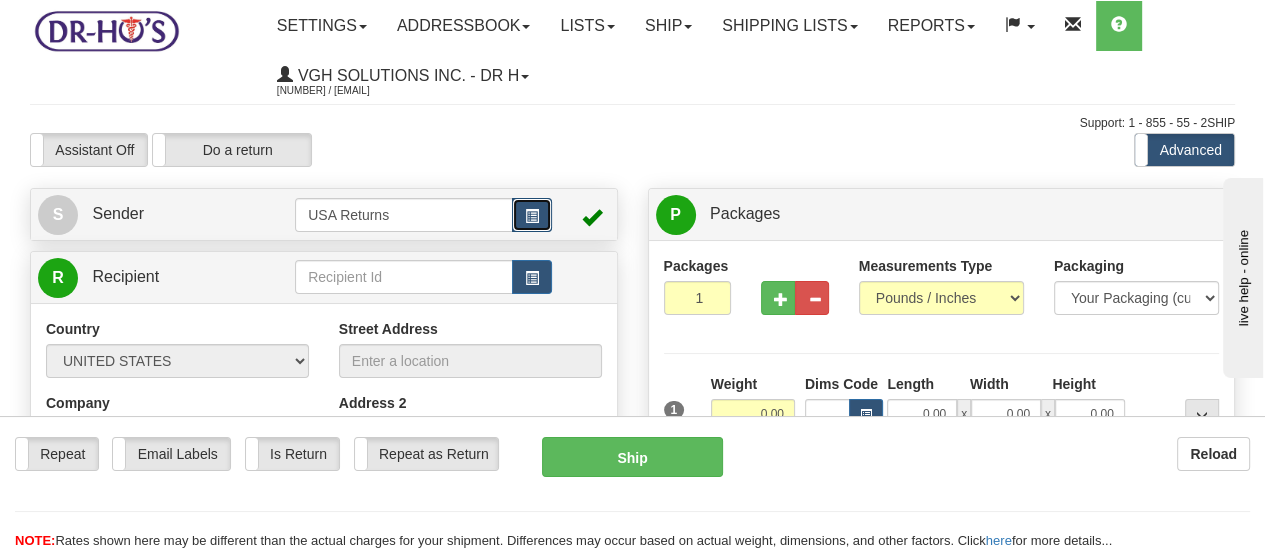 click at bounding box center (532, 216) 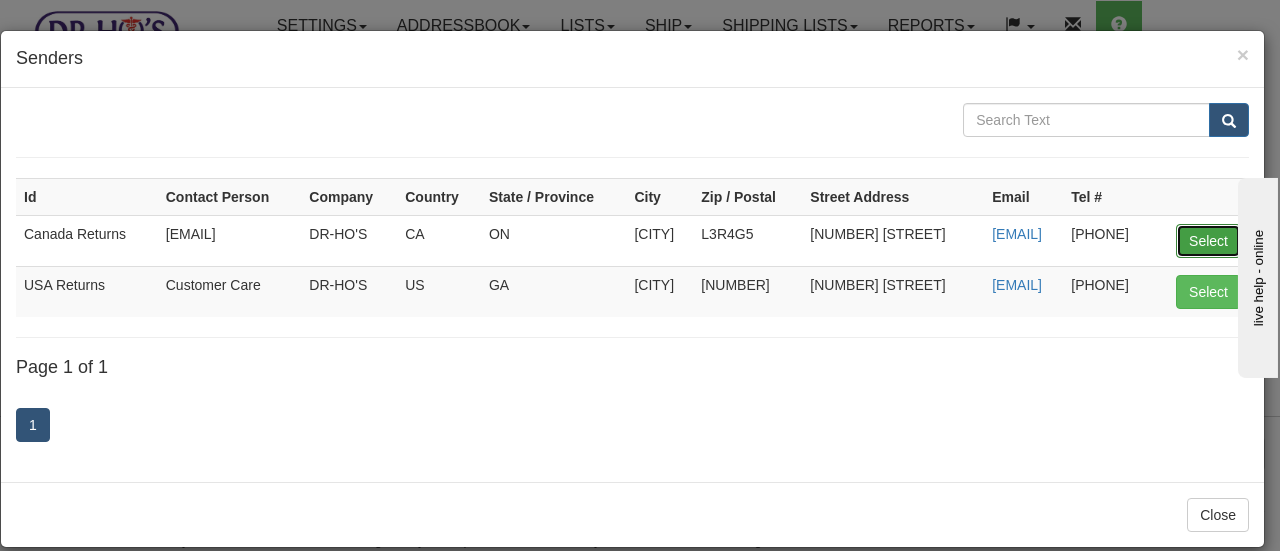 click on "Select" at bounding box center (1208, 241) 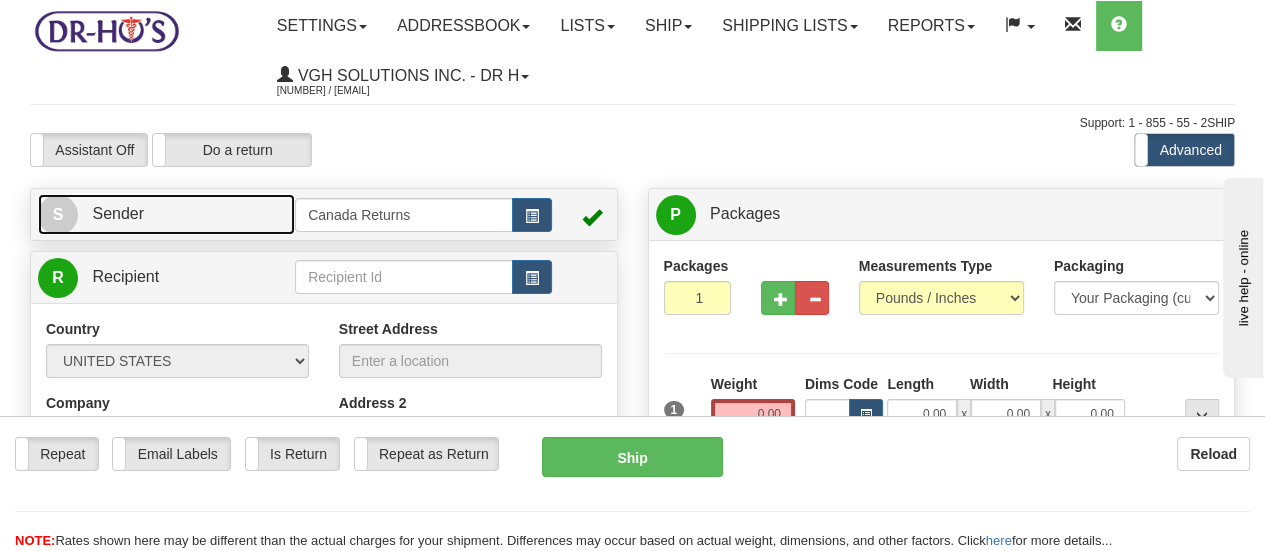 click on "S" at bounding box center (58, 215) 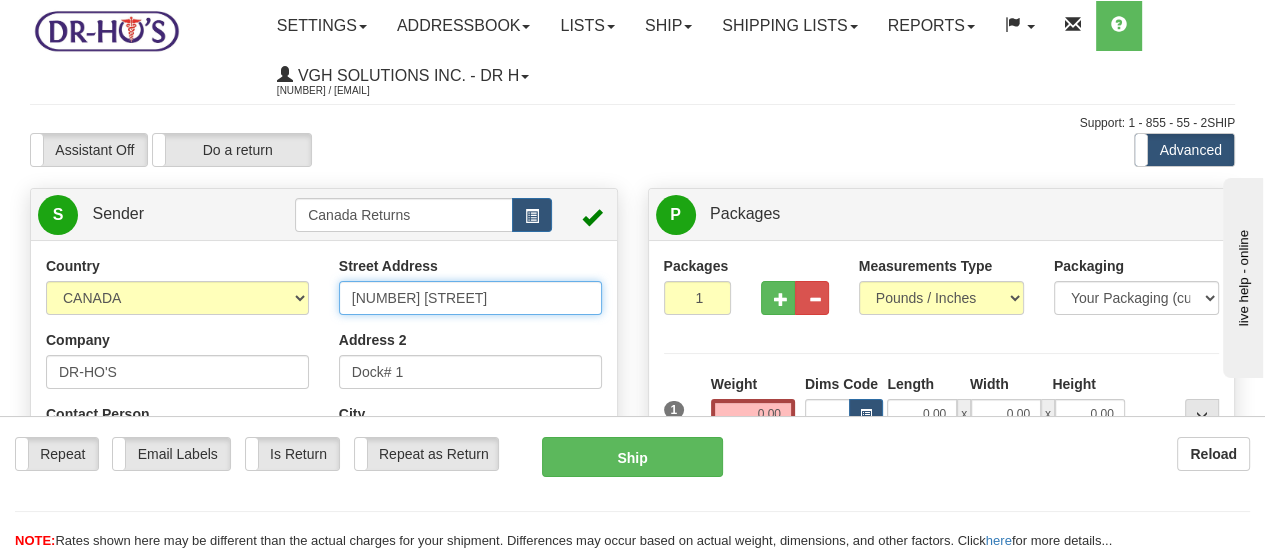 drag, startPoint x: 508, startPoint y: 307, endPoint x: 191, endPoint y: 299, distance: 317.10092 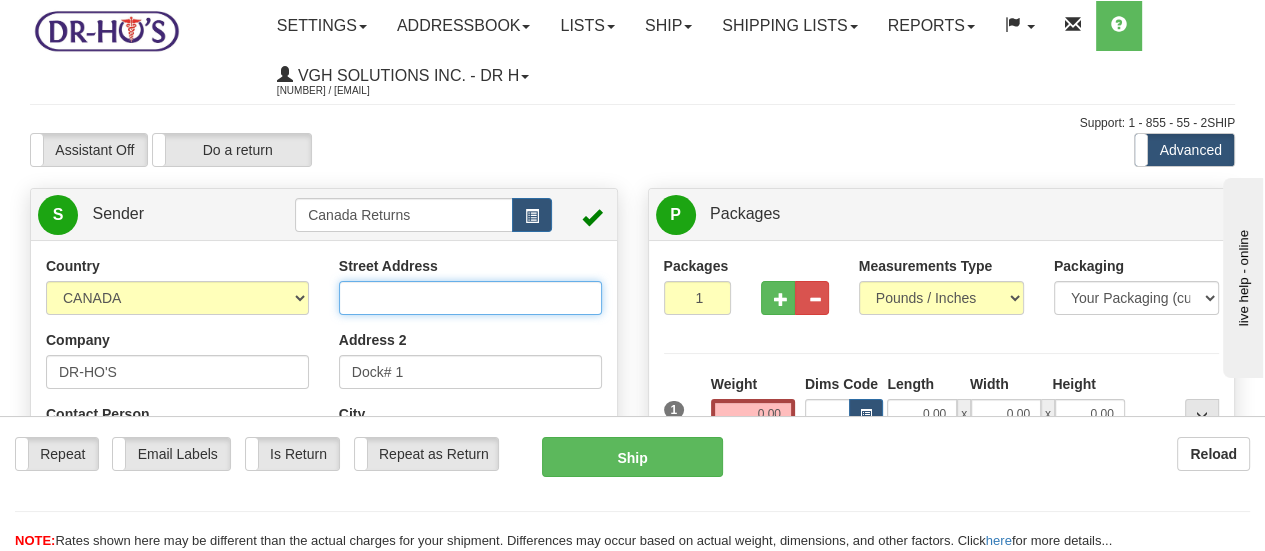type 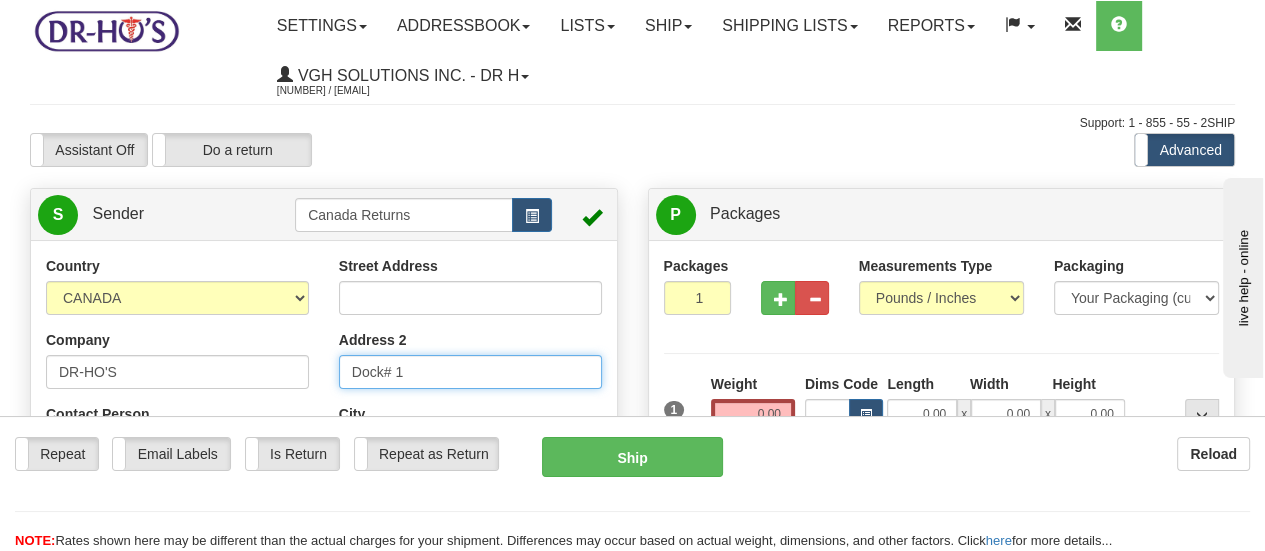 drag, startPoint x: 441, startPoint y: 378, endPoint x: 201, endPoint y: 362, distance: 240.53275 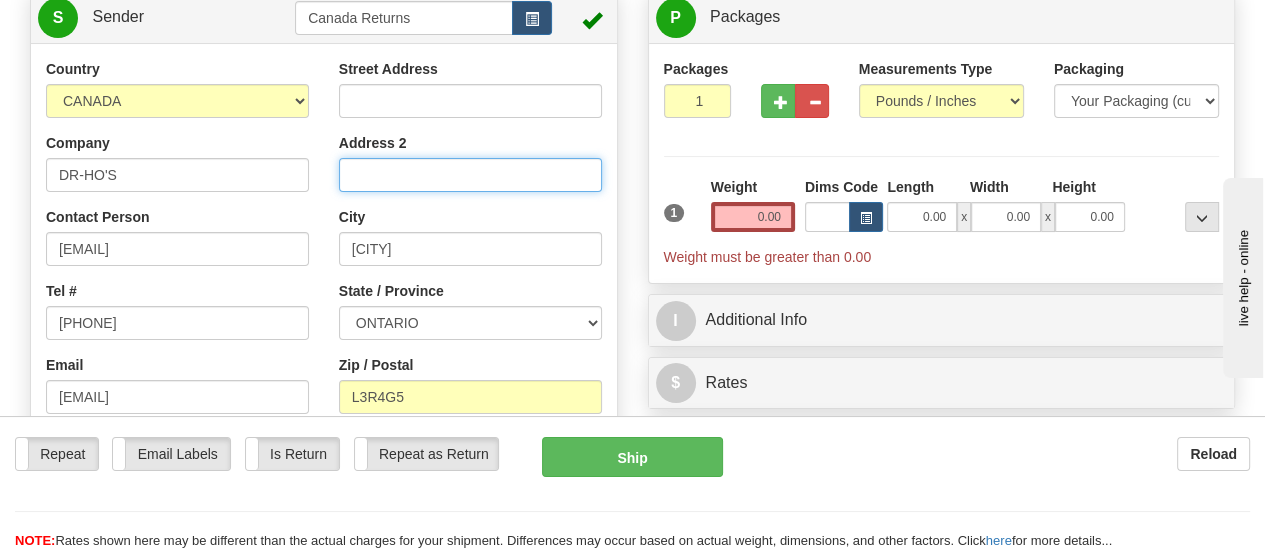 scroll, scrollTop: 200, scrollLeft: 0, axis: vertical 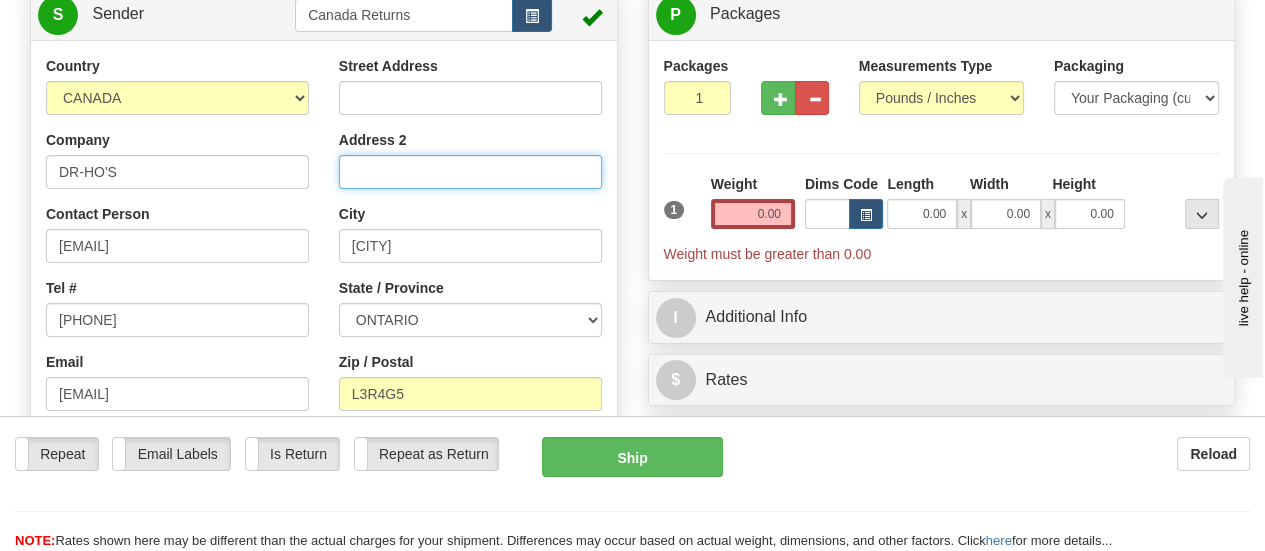 type 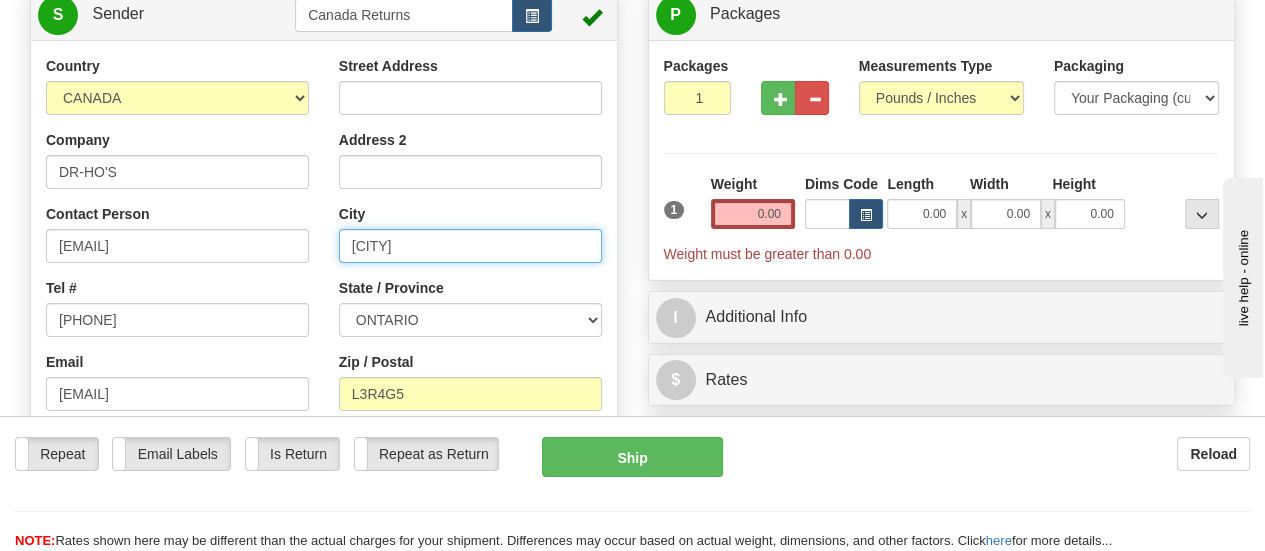 drag, startPoint x: 454, startPoint y: 260, endPoint x: 208, endPoint y: 257, distance: 246.0183 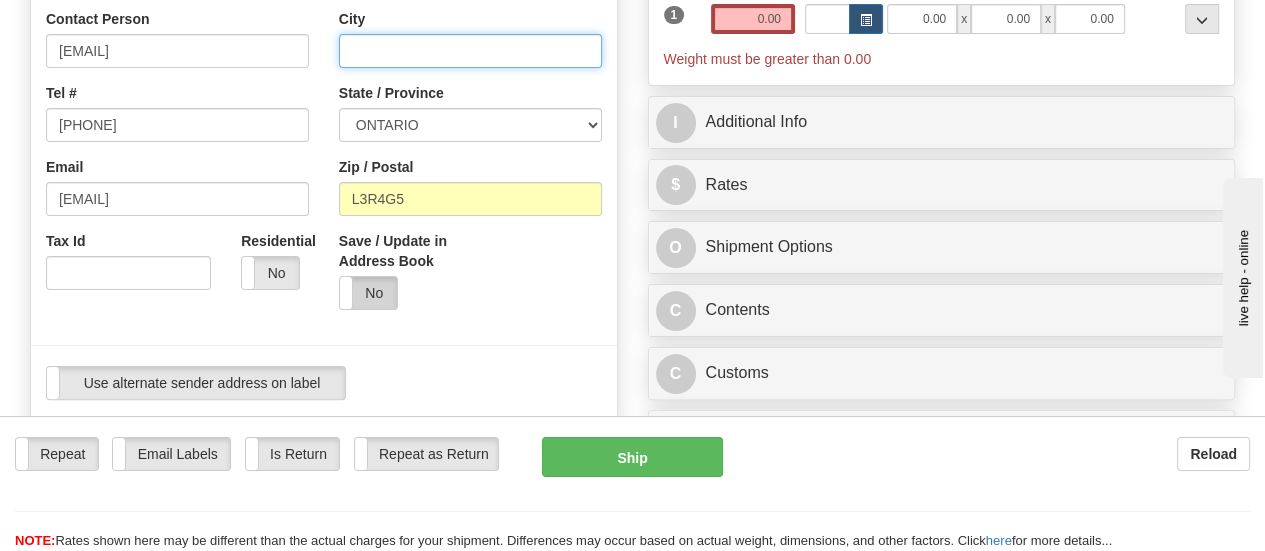 scroll, scrollTop: 400, scrollLeft: 0, axis: vertical 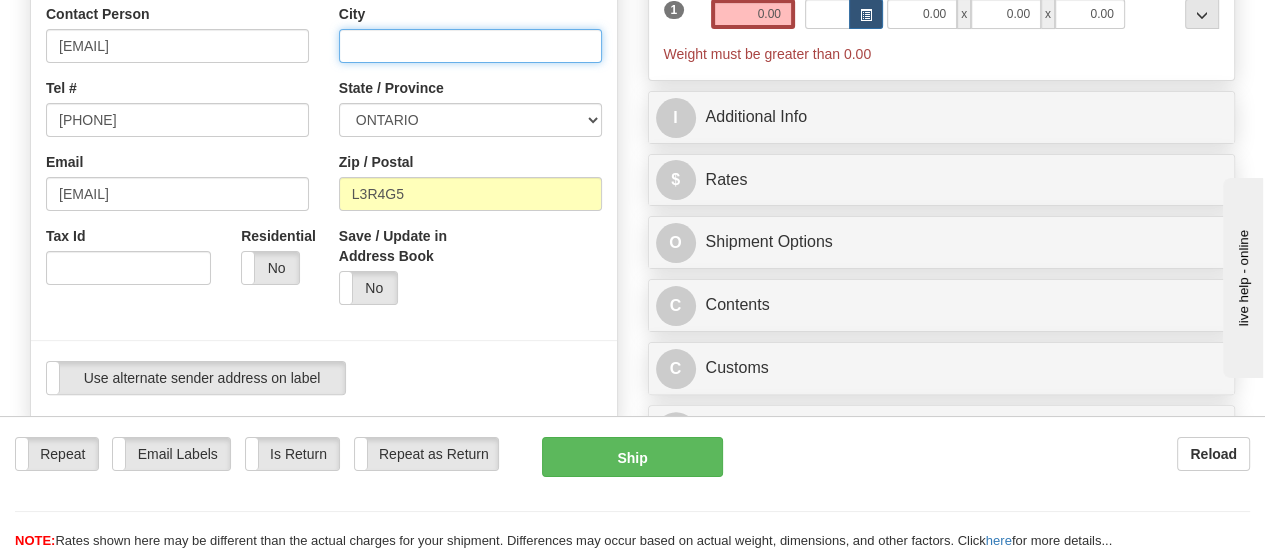 type 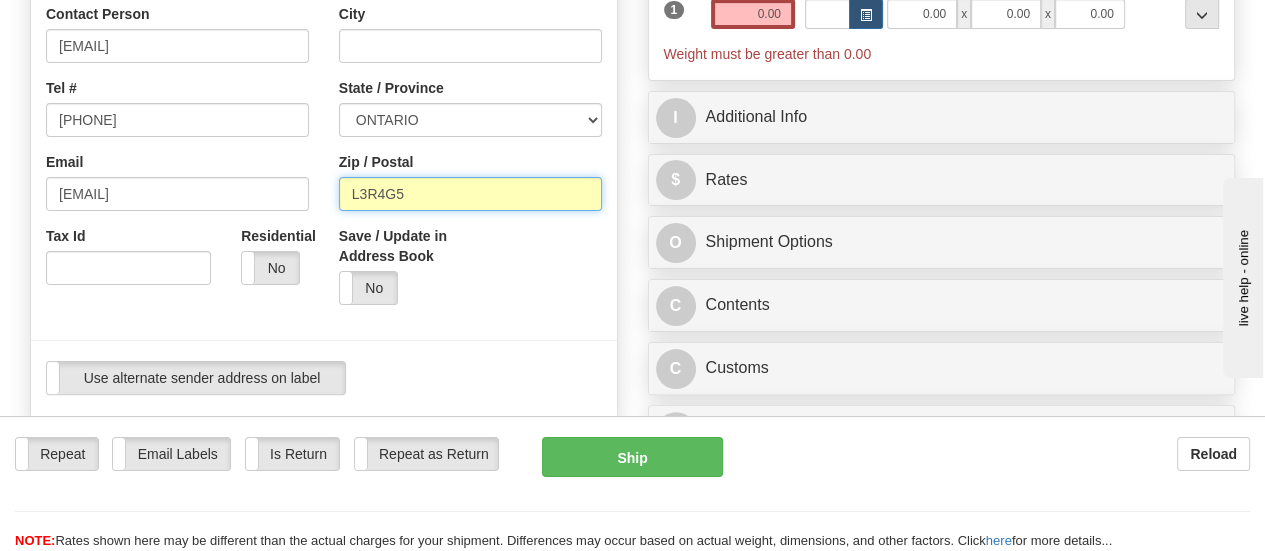 drag, startPoint x: 435, startPoint y: 203, endPoint x: 200, endPoint y: 213, distance: 235.21268 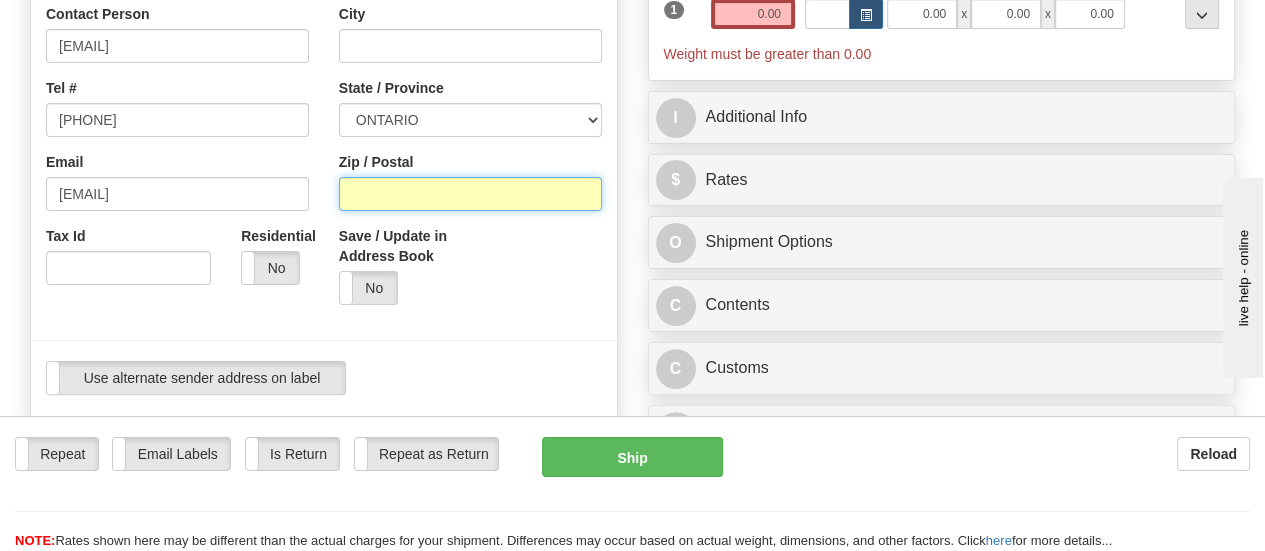 type 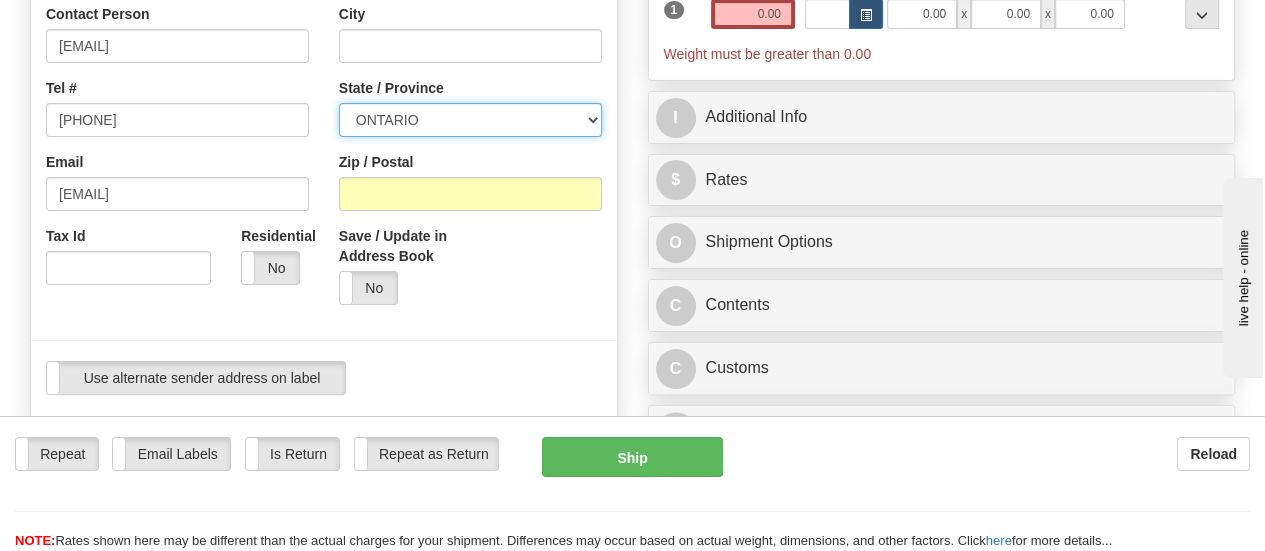 click on "ALBERTA BRITISH COLUMBIA MANITOBA NEW BRUNSWICK NEWFOUNDLAND NOVA SCOTIA NUNAVUT NW TERRITORIES ONTARIO PRINCE EDWARD ISLAND QUEBEC SASKATCHEWAN YUKON TERRITORY" at bounding box center [470, 120] 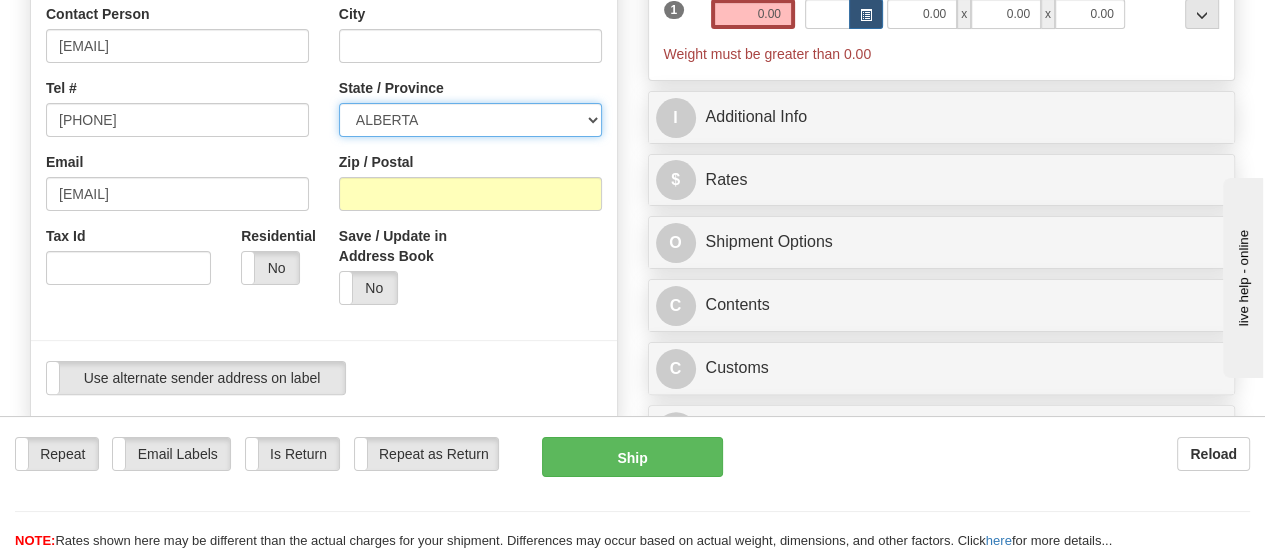 click on "ALBERTA BRITISH COLUMBIA MANITOBA NEW BRUNSWICK NEWFOUNDLAND NOVA SCOTIA NUNAVUT NW TERRITORIES ONTARIO PRINCE EDWARD ISLAND QUEBEC SASKATCHEWAN YUKON TERRITORY" at bounding box center (470, 120) 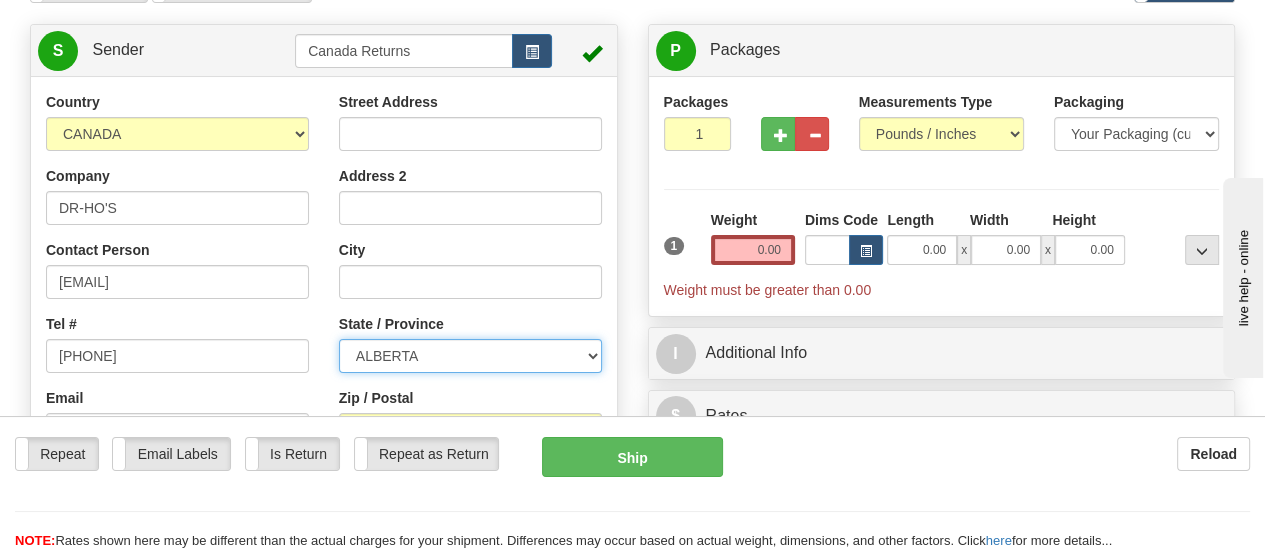 scroll, scrollTop: 100, scrollLeft: 0, axis: vertical 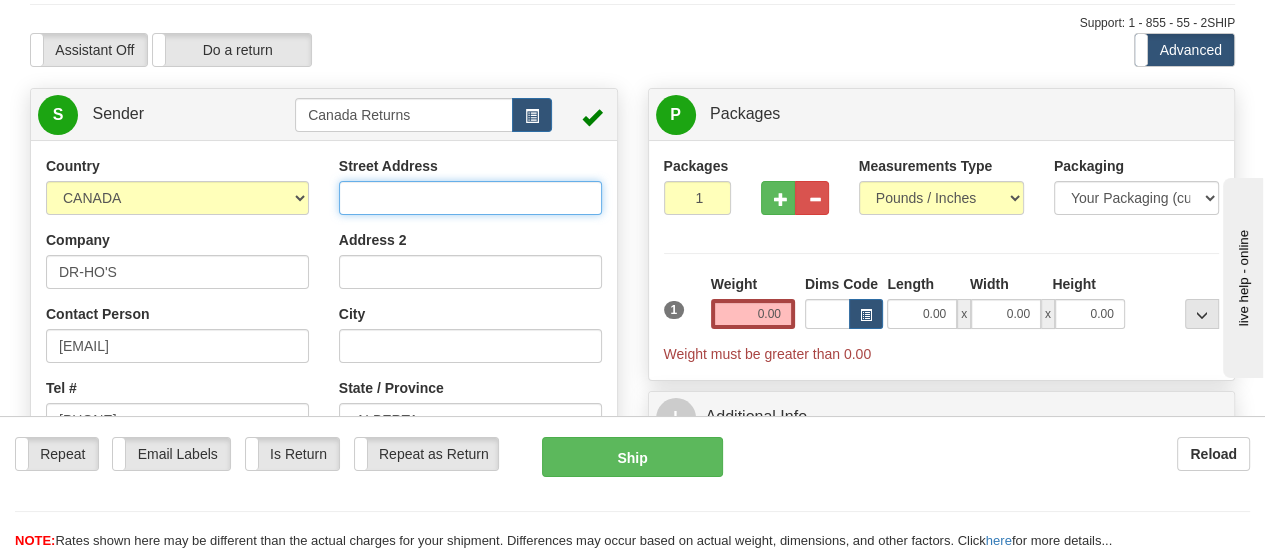 click on "Street Address" at bounding box center (470, 198) 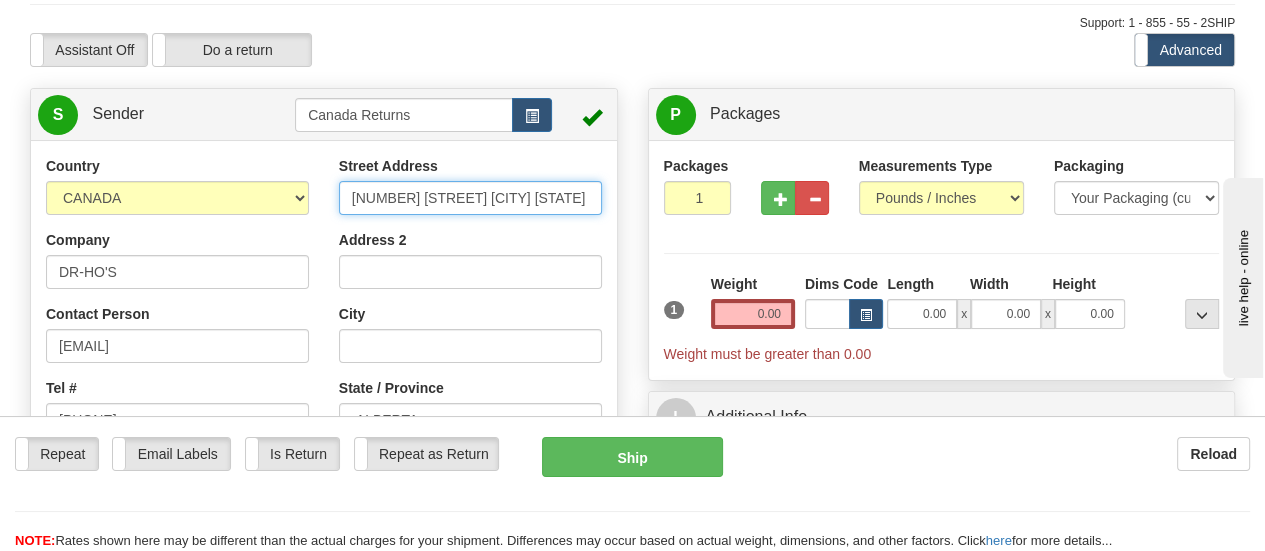 scroll, scrollTop: 0, scrollLeft: 111, axis: horizontal 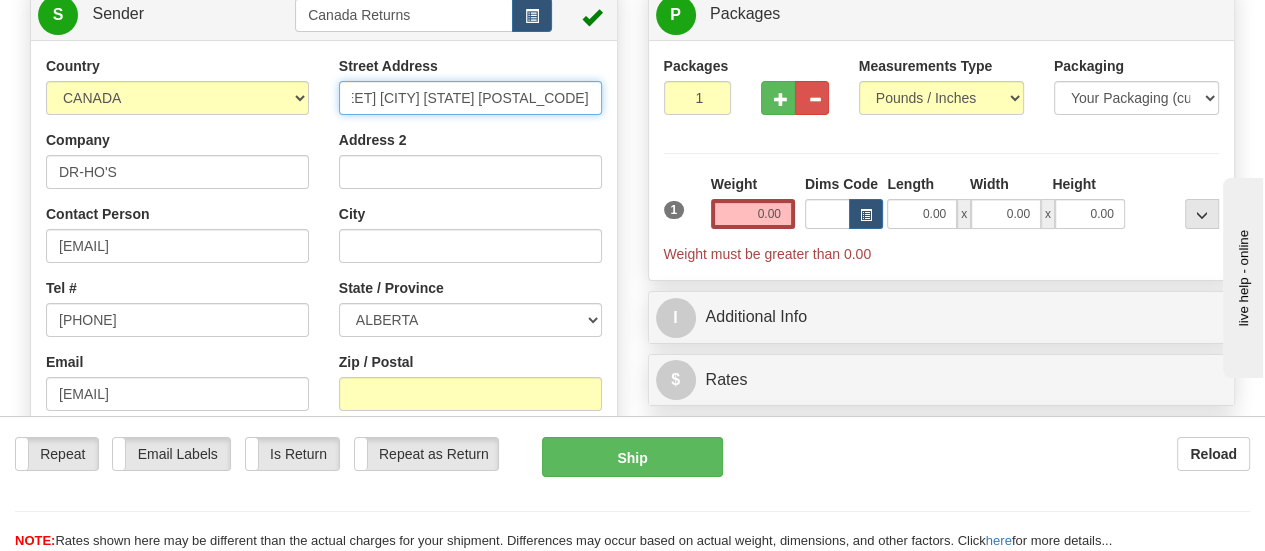 type on "303 Penworth Way SE Calgary Alberta T2A4G1 Canada" 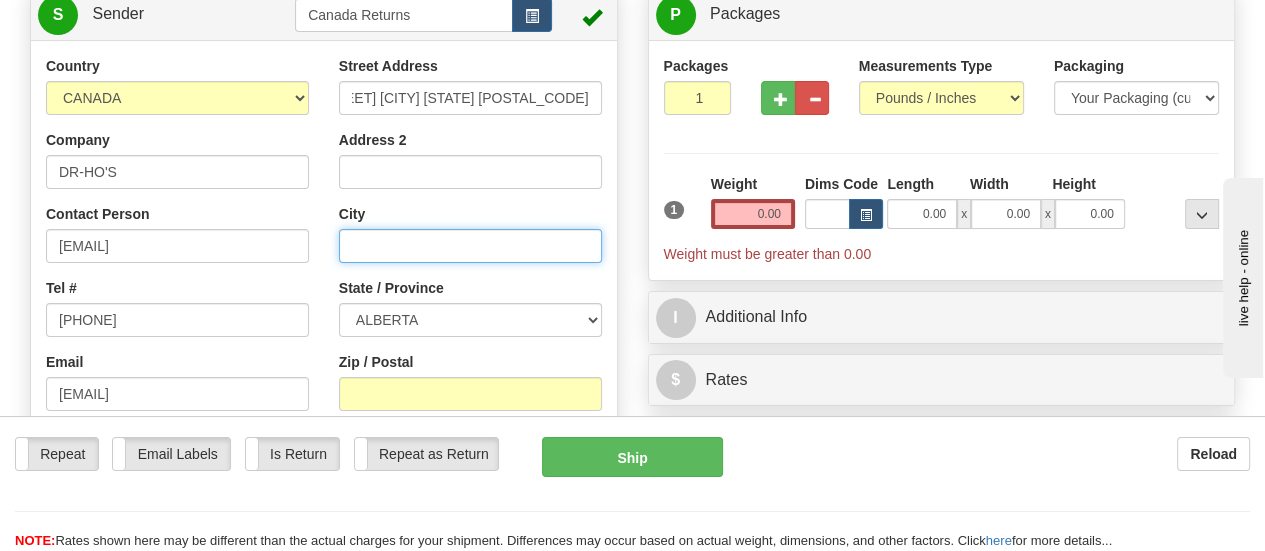 scroll, scrollTop: 0, scrollLeft: 0, axis: both 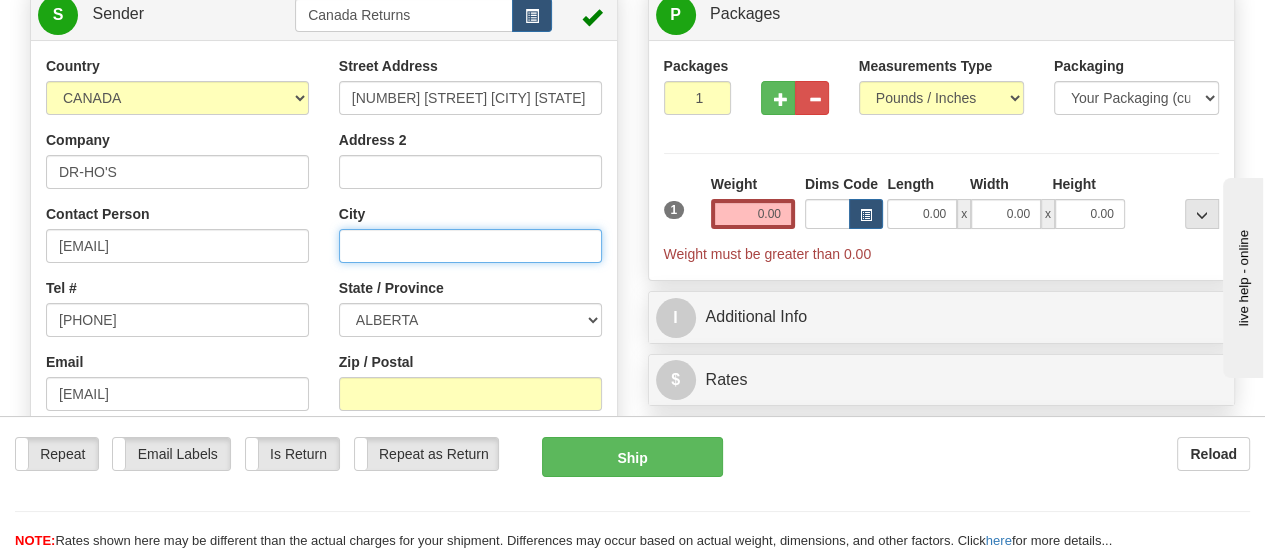 click on "City" at bounding box center [470, 246] 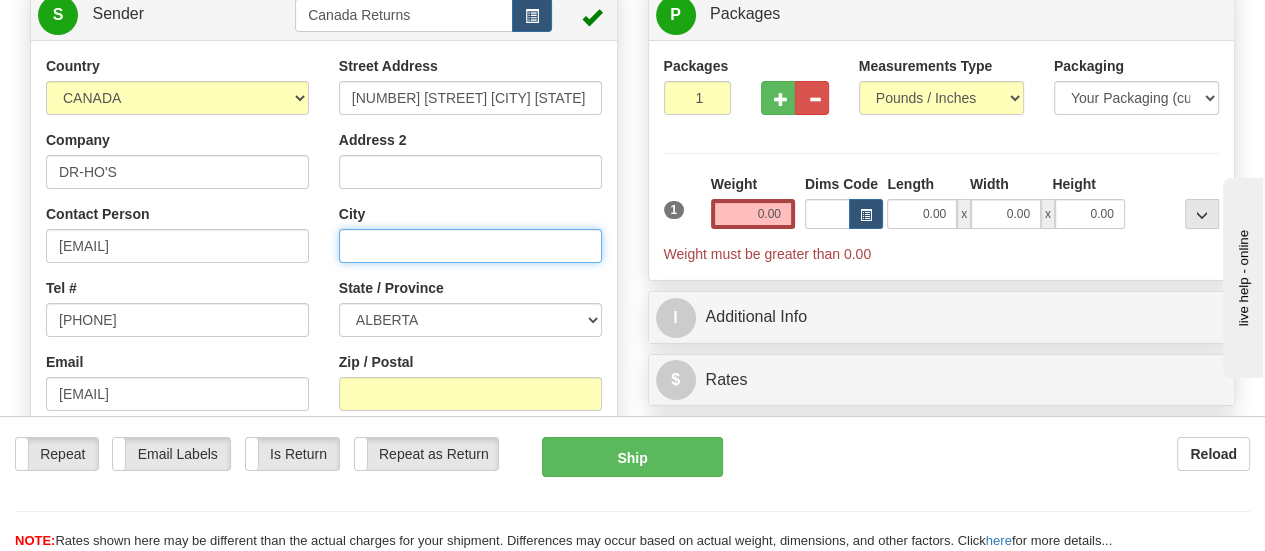 paste on "303 Penworth Way SE Calgary Alberta T2A4G1 Canada" 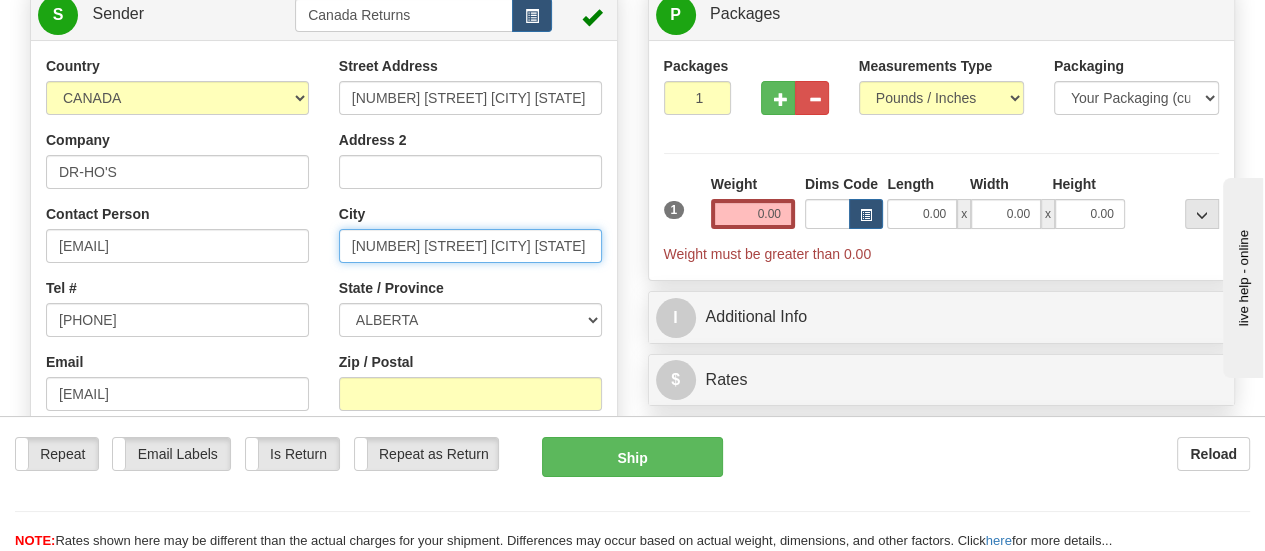 scroll, scrollTop: 0, scrollLeft: 111, axis: horizontal 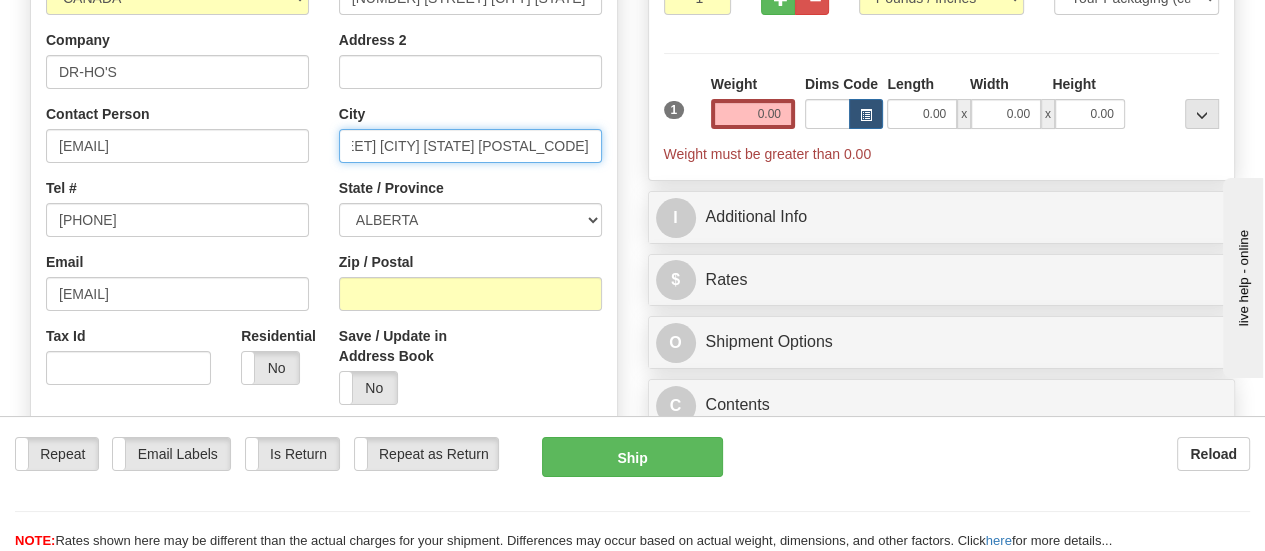 type on "303 Penworth Way SE Calgary Alberta T2A4G1 Canada" 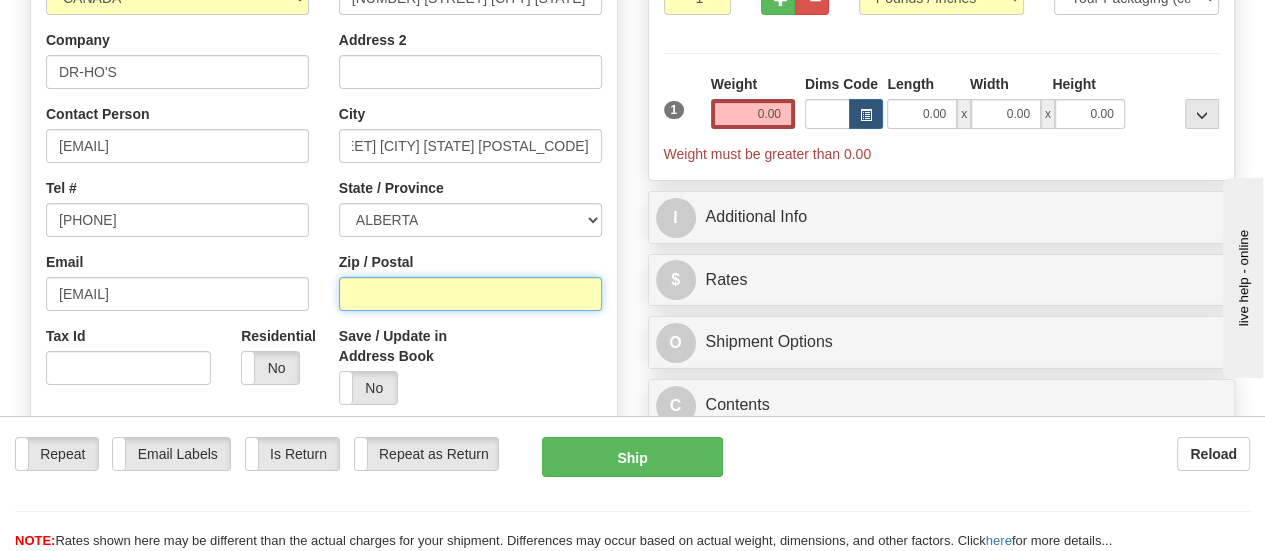 scroll, scrollTop: 0, scrollLeft: 0, axis: both 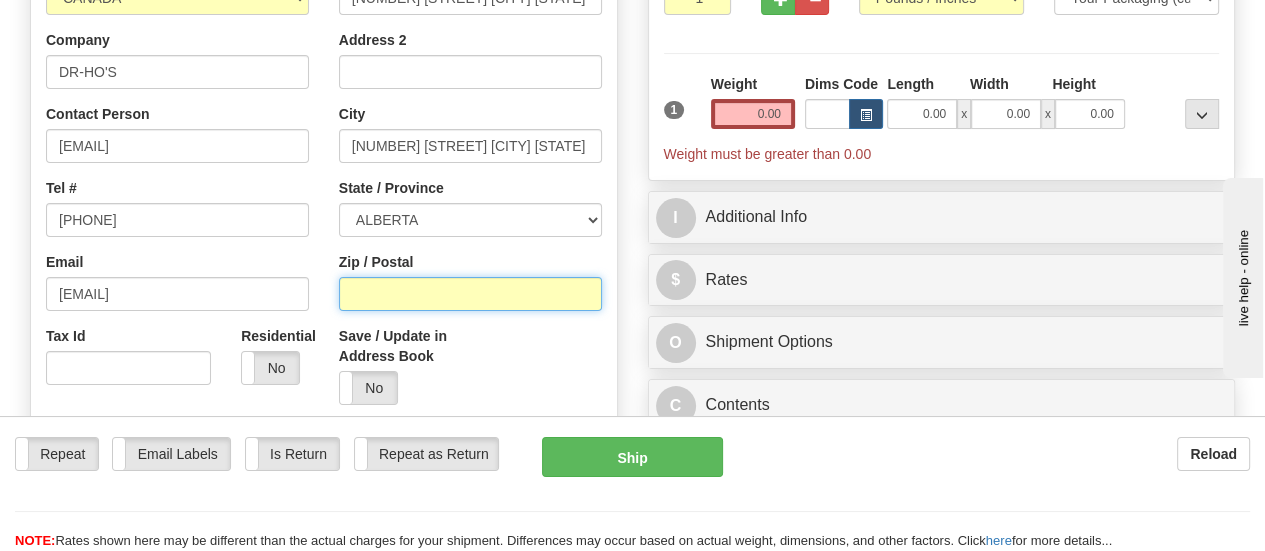click on "Zip / Postal" at bounding box center [470, 294] 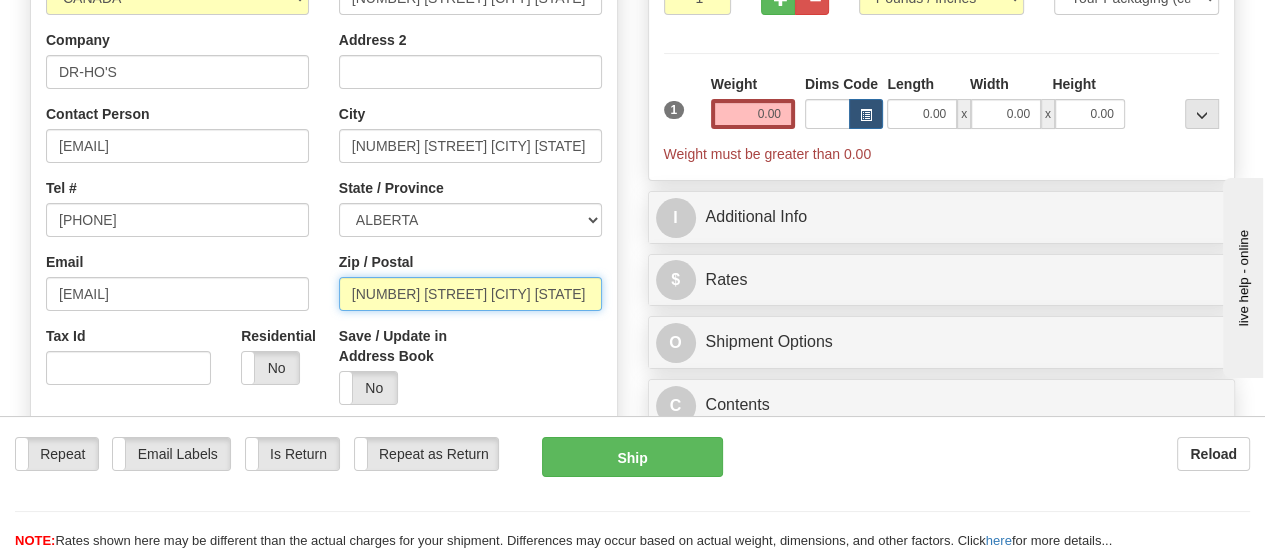 scroll, scrollTop: 0, scrollLeft: 111, axis: horizontal 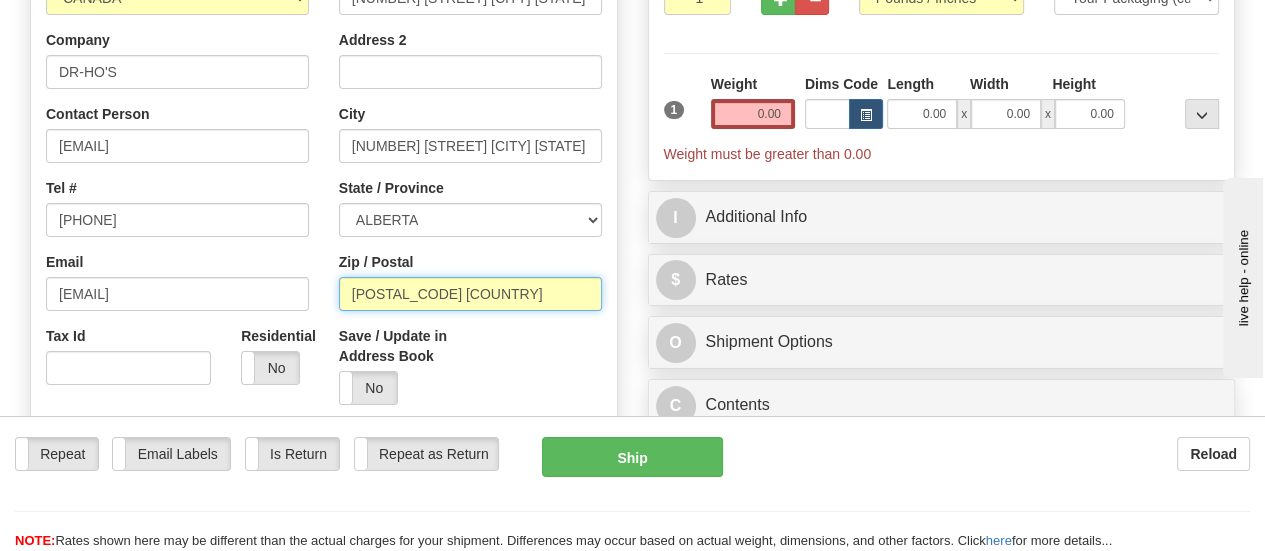 click on "T2A4G1 Canada" at bounding box center [470, 294] 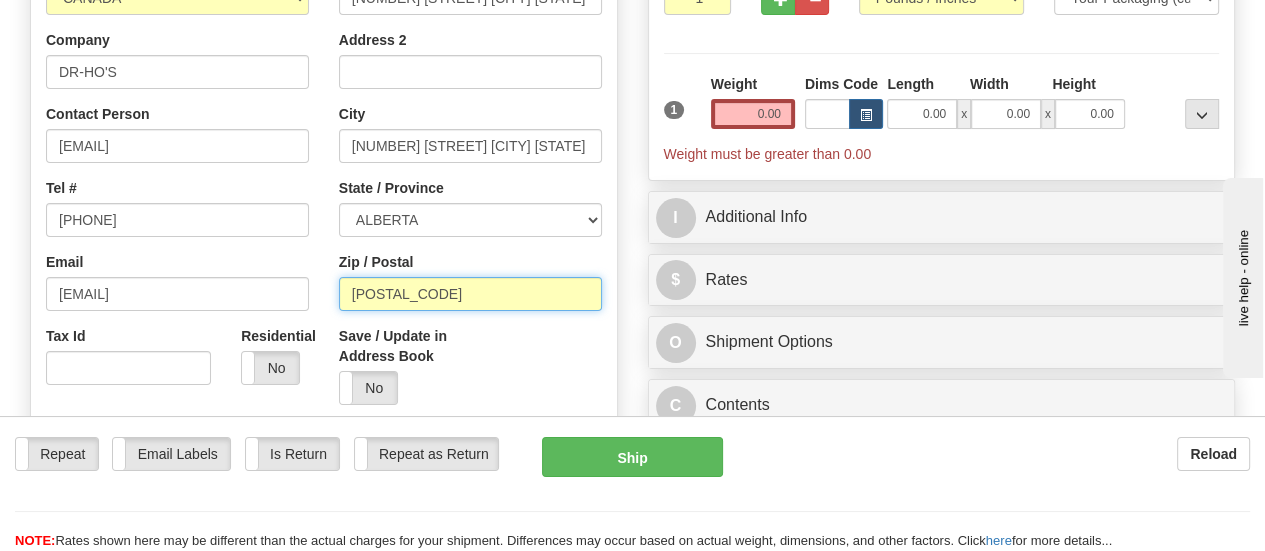 type on "T2A4G1" 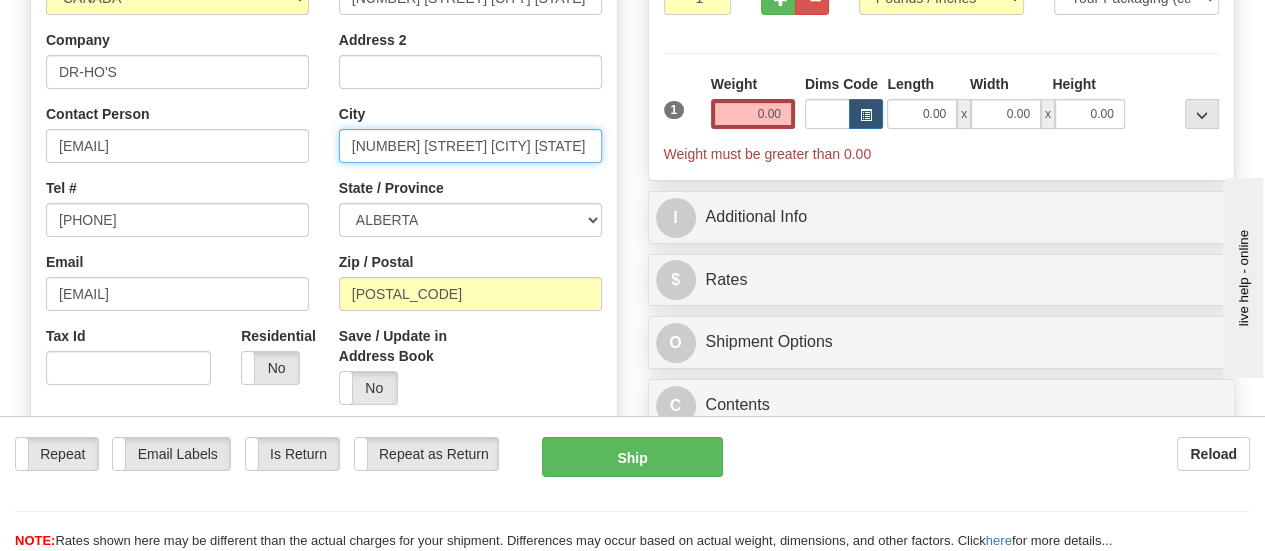 drag, startPoint x: 494, startPoint y: 148, endPoint x: 192, endPoint y: 146, distance: 302.00662 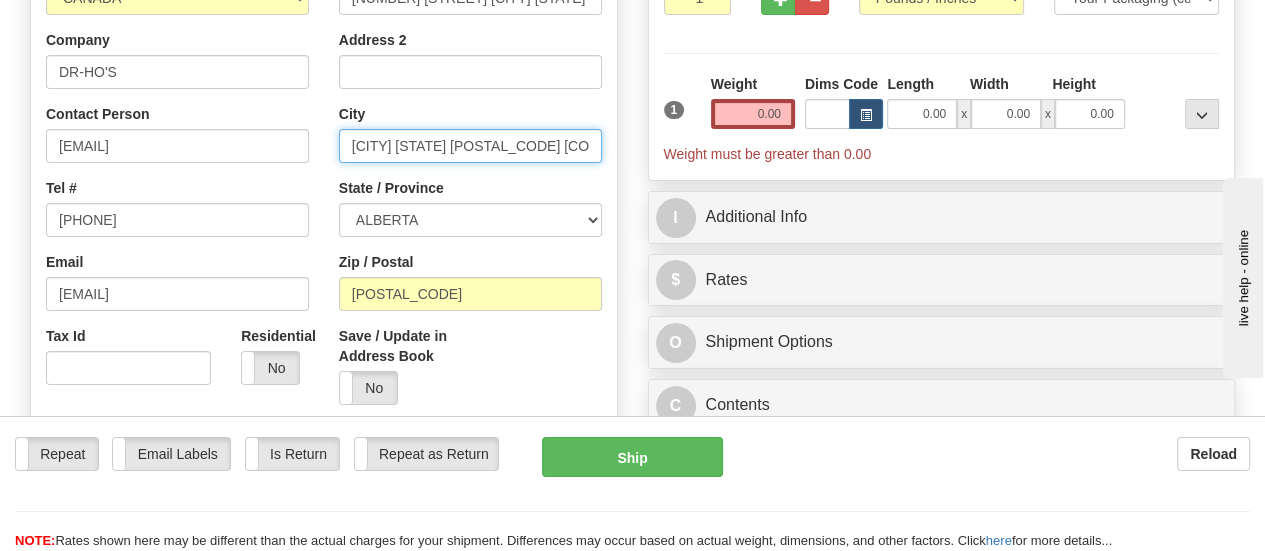 drag, startPoint x: 404, startPoint y: 152, endPoint x: 576, endPoint y: 178, distance: 173.95401 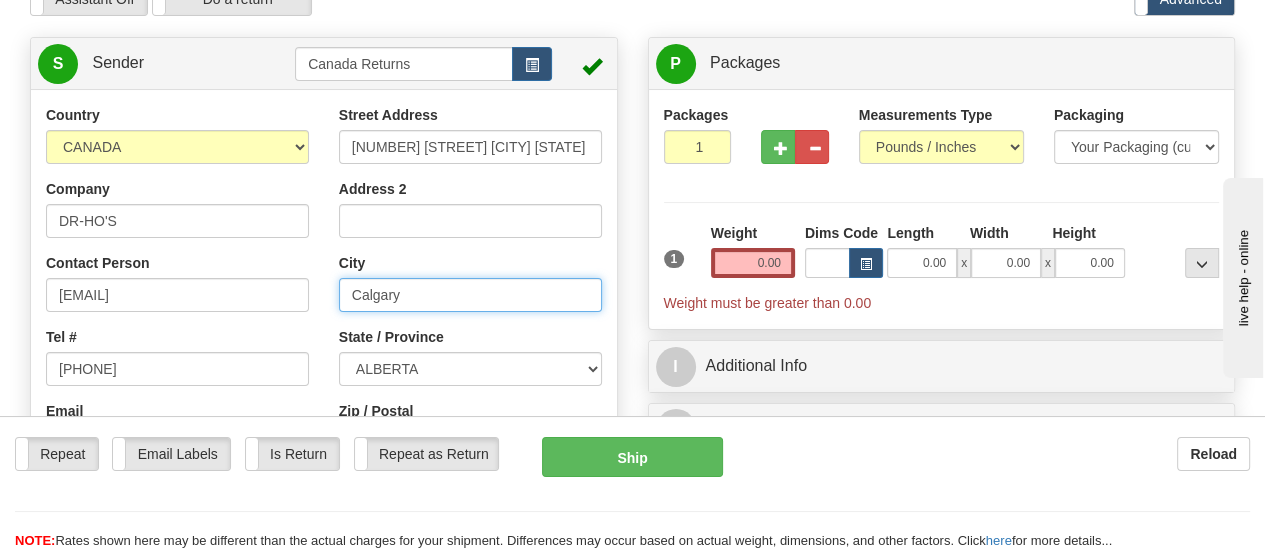 scroll, scrollTop: 100, scrollLeft: 0, axis: vertical 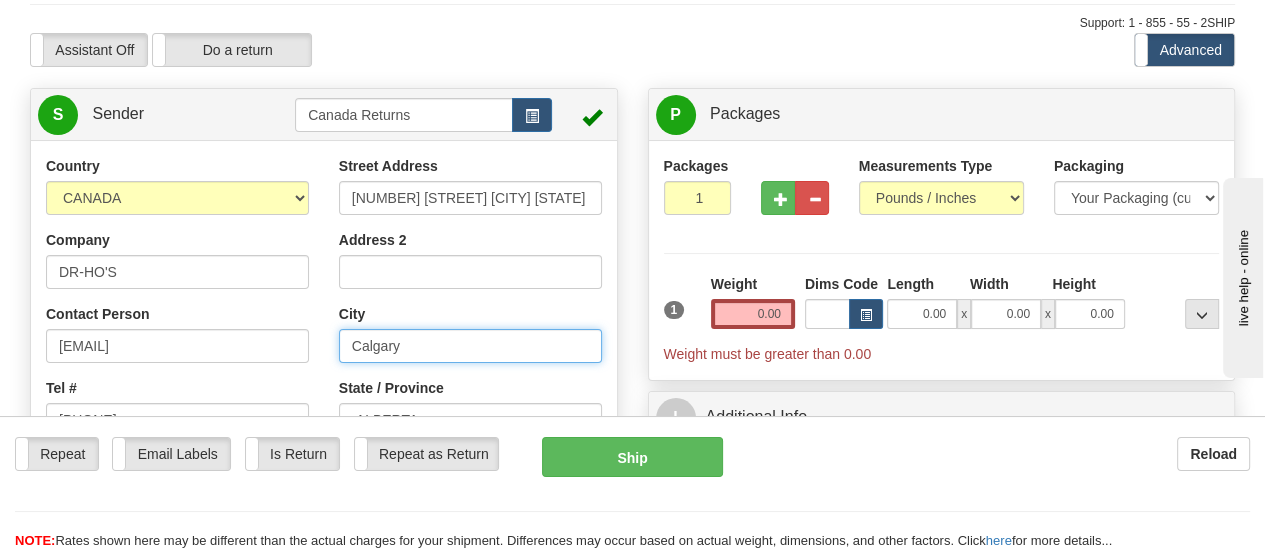 type on "Calgary" 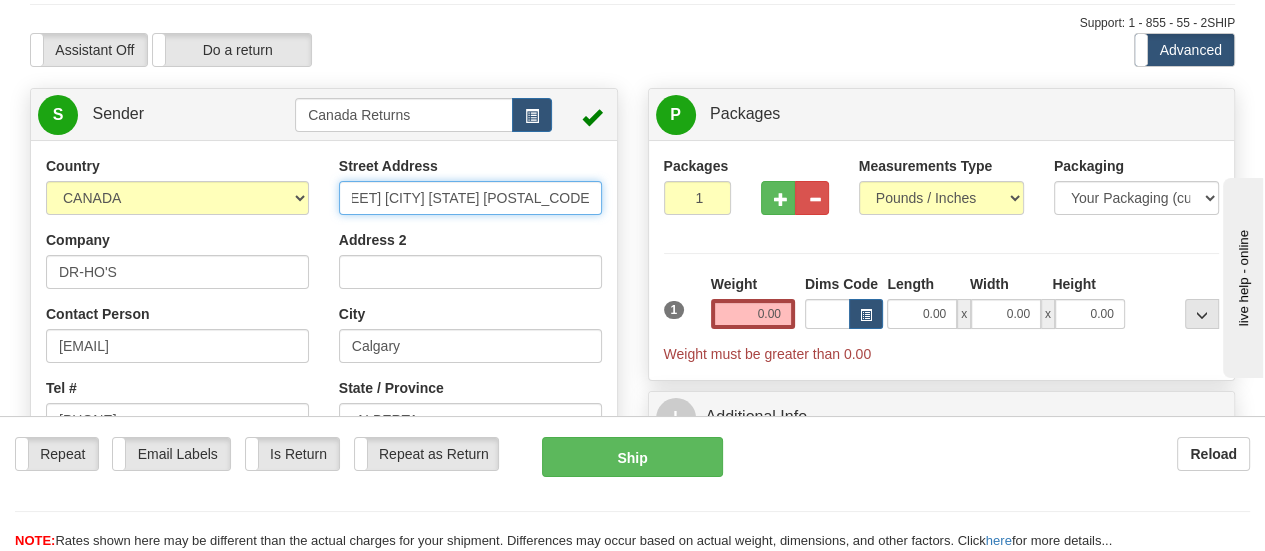 scroll, scrollTop: 0, scrollLeft: 111, axis: horizontal 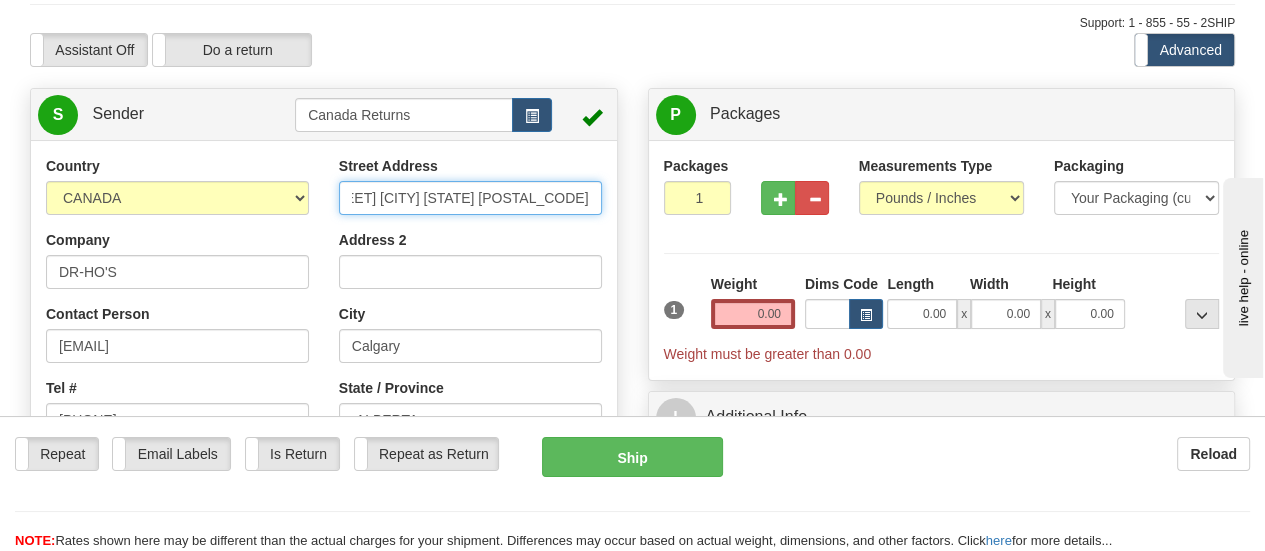 drag, startPoint x: 496, startPoint y: 203, endPoint x: 588, endPoint y: 211, distance: 92.34717 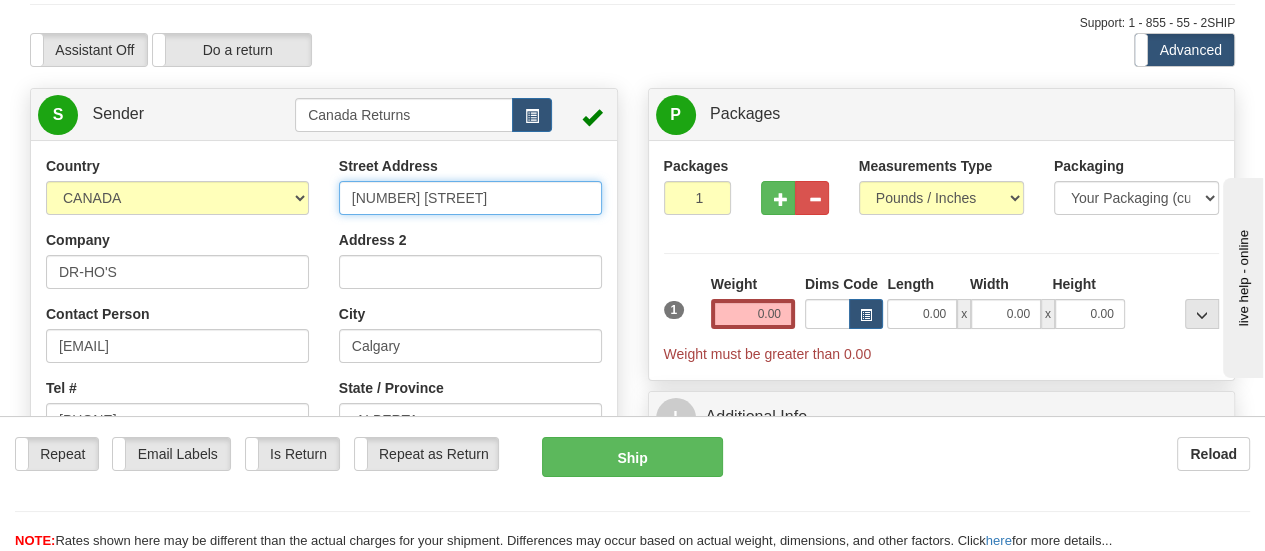 scroll, scrollTop: 0, scrollLeft: 0, axis: both 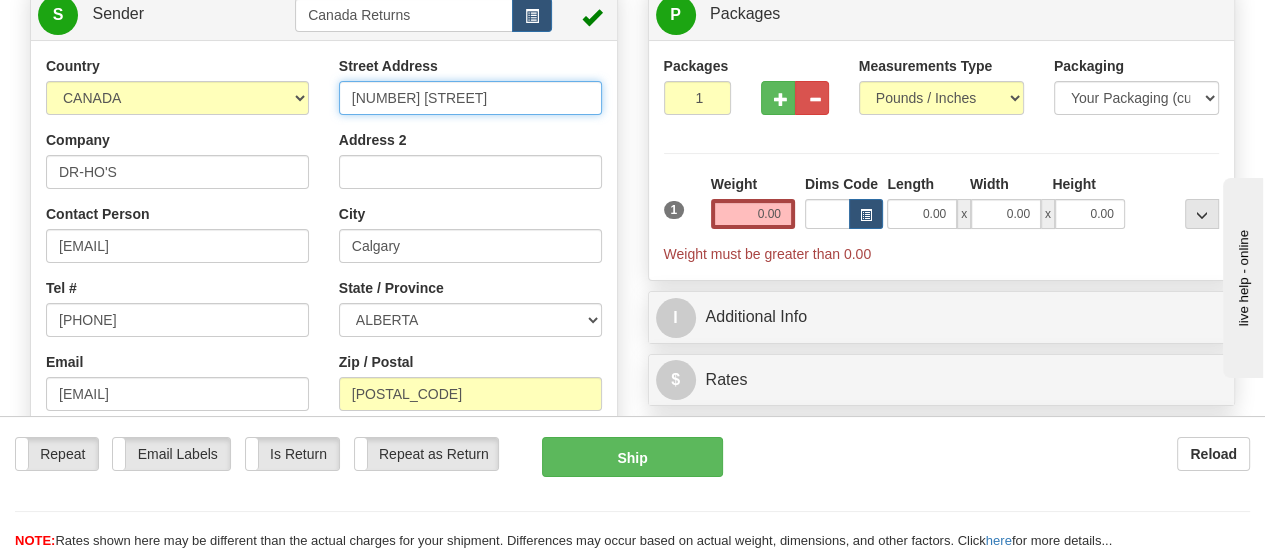 type on "303 Penworth Way SE" 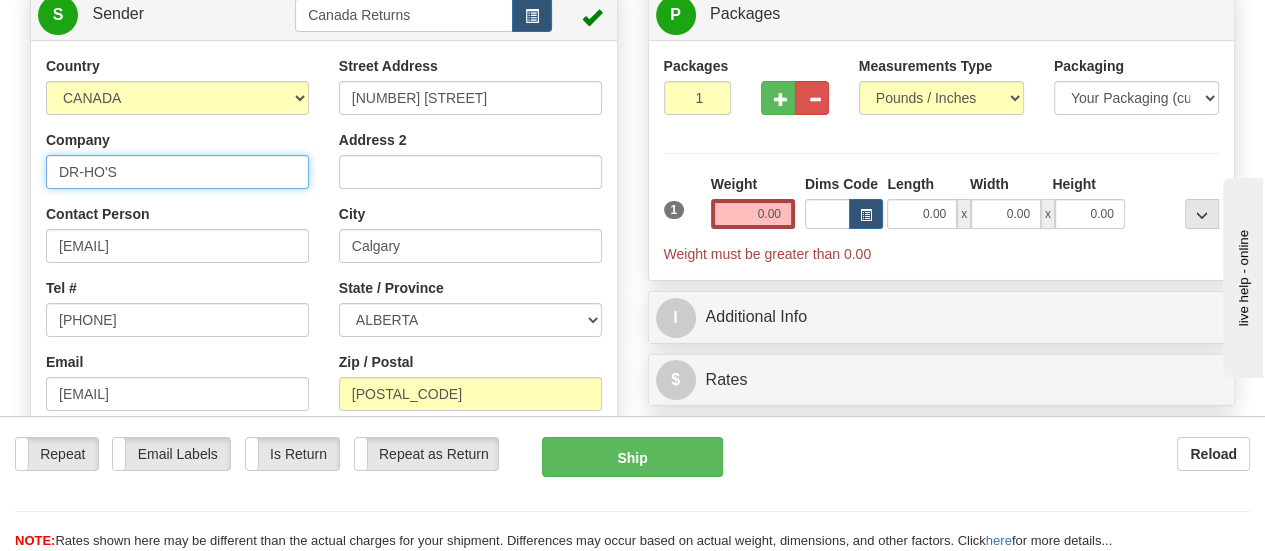 drag, startPoint x: 185, startPoint y: 181, endPoint x: 0, endPoint y: 167, distance: 185.52898 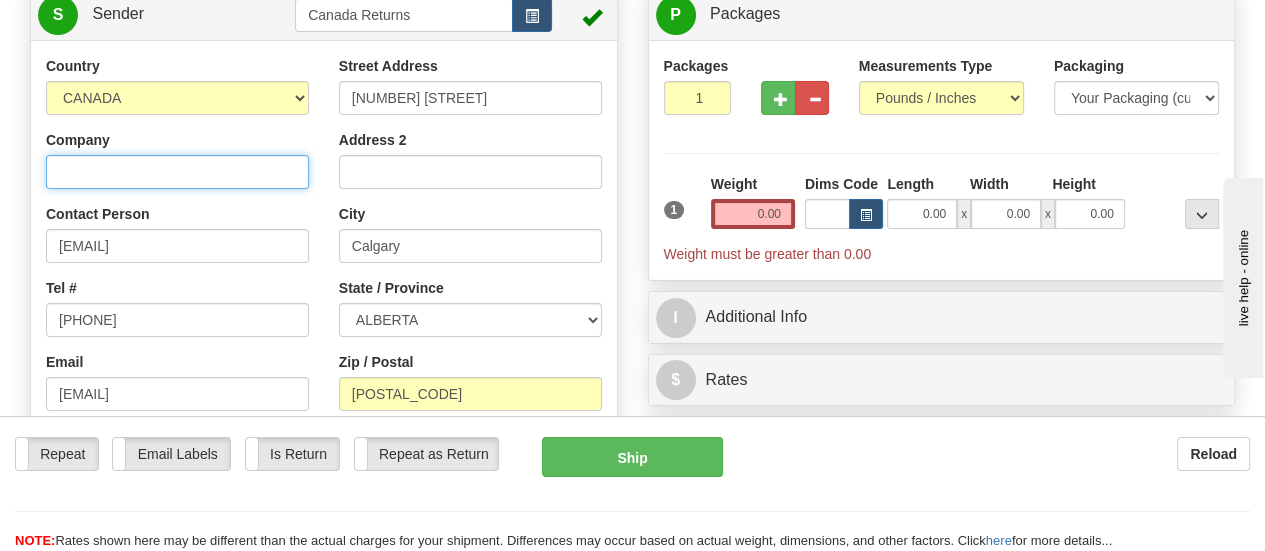 type 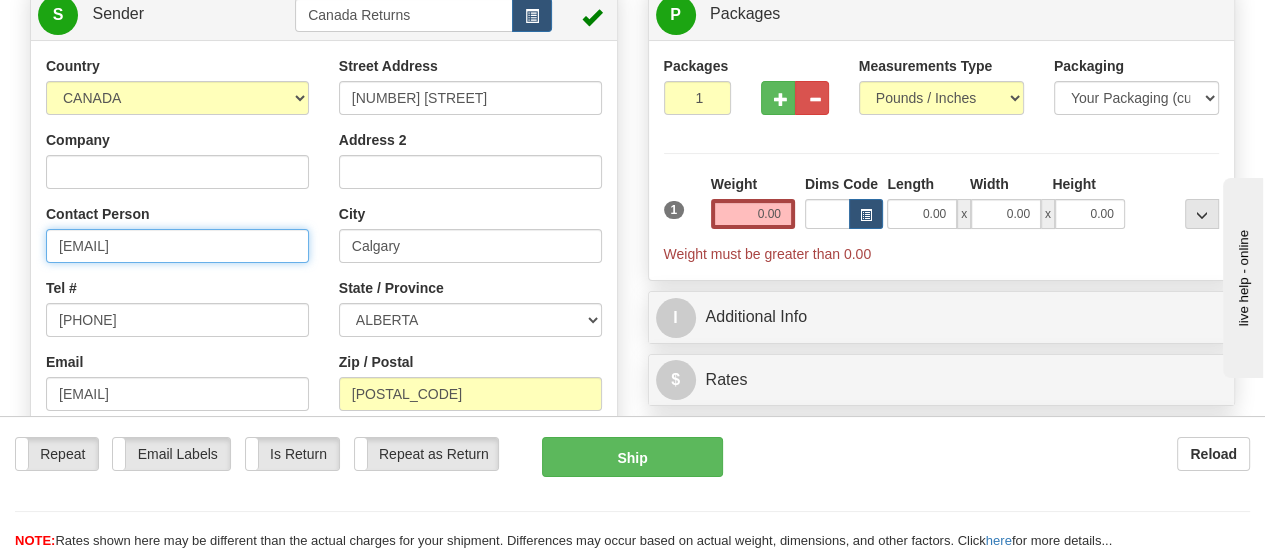 drag, startPoint x: 236, startPoint y: 245, endPoint x: 22, endPoint y: 247, distance: 214.00934 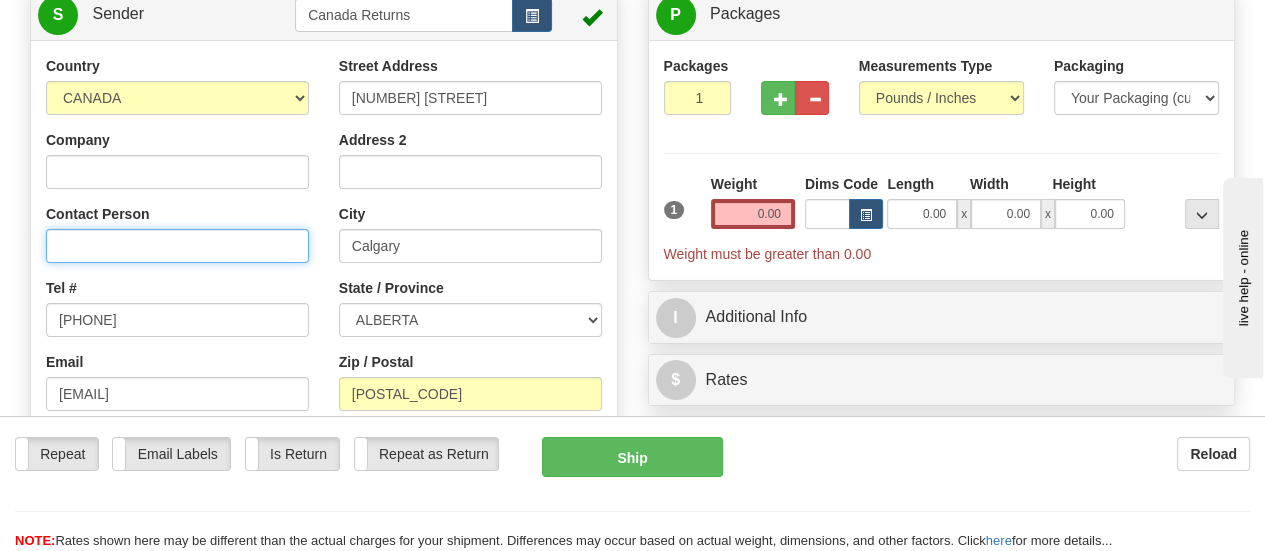 scroll, scrollTop: 300, scrollLeft: 0, axis: vertical 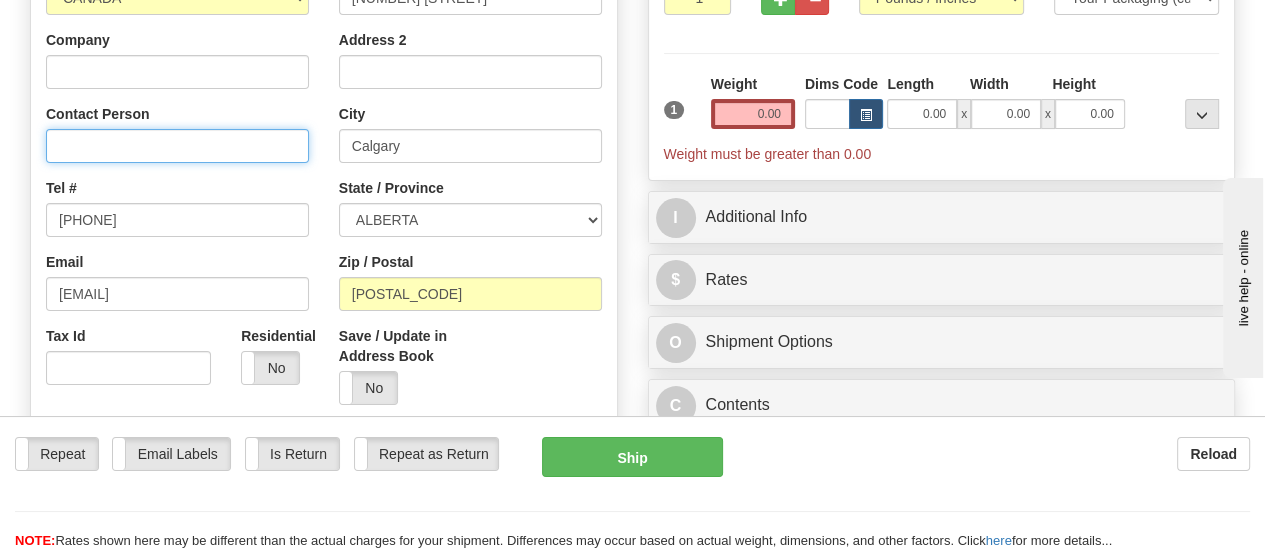 type 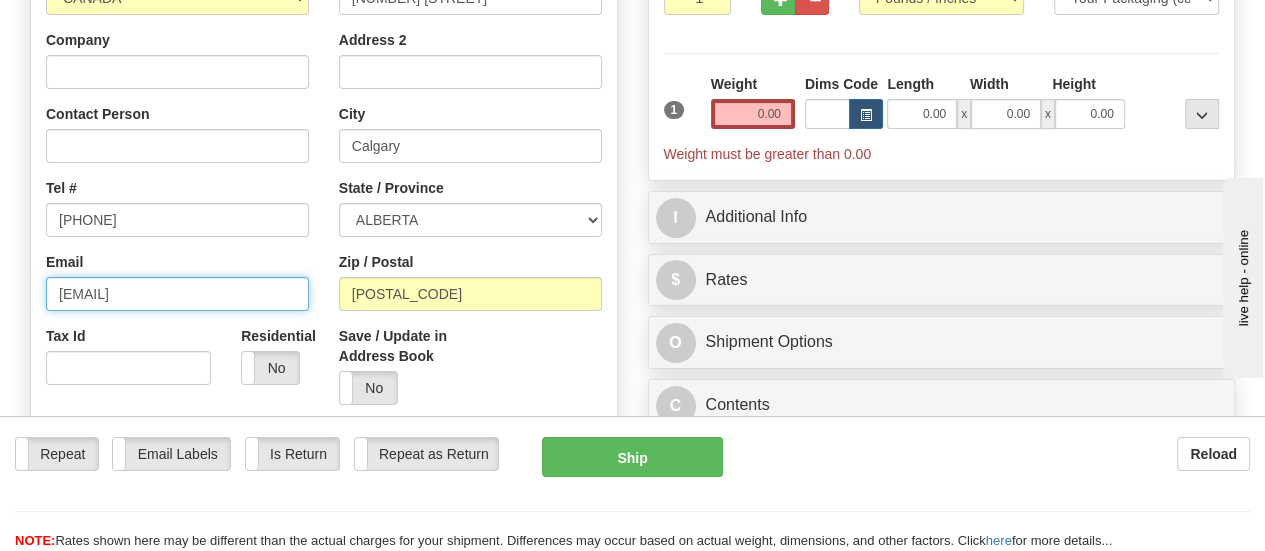drag, startPoint x: 224, startPoint y: 299, endPoint x: 1, endPoint y: 284, distance: 223.50392 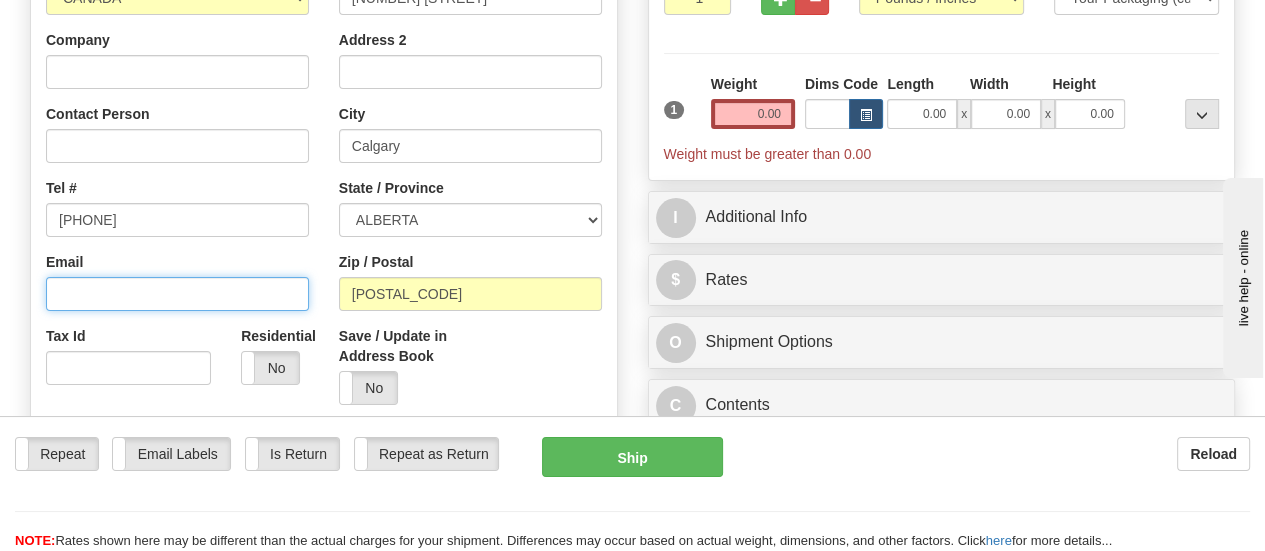 type 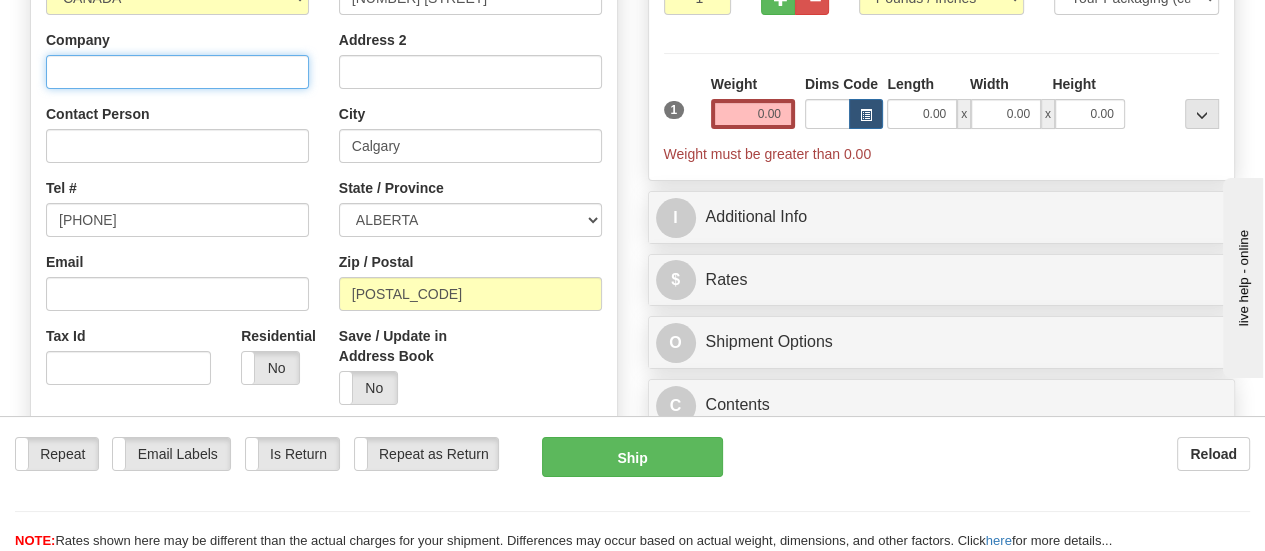 click on "Company" at bounding box center (177, 72) 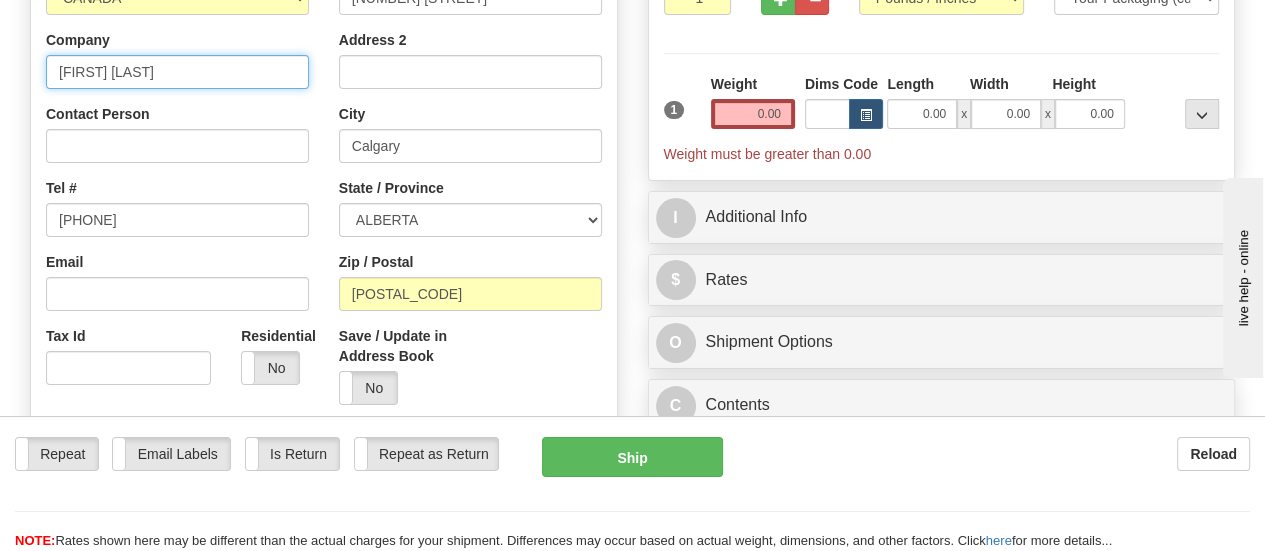 type on "Donna Ouellette" 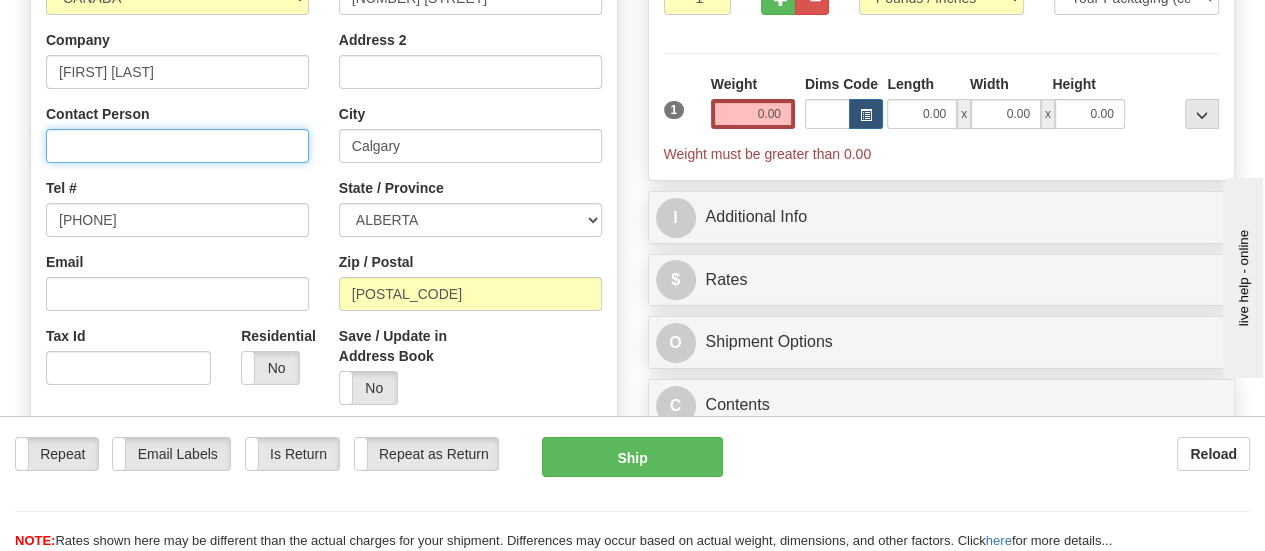 click on "Contact Person" at bounding box center [177, 146] 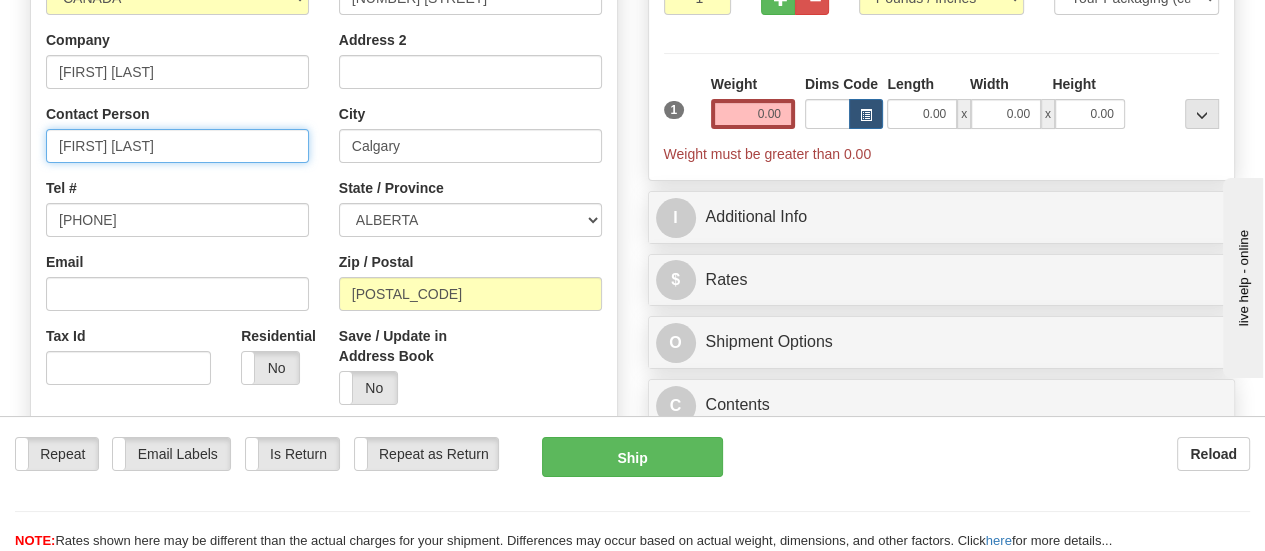 type on "Donna Ouellette" 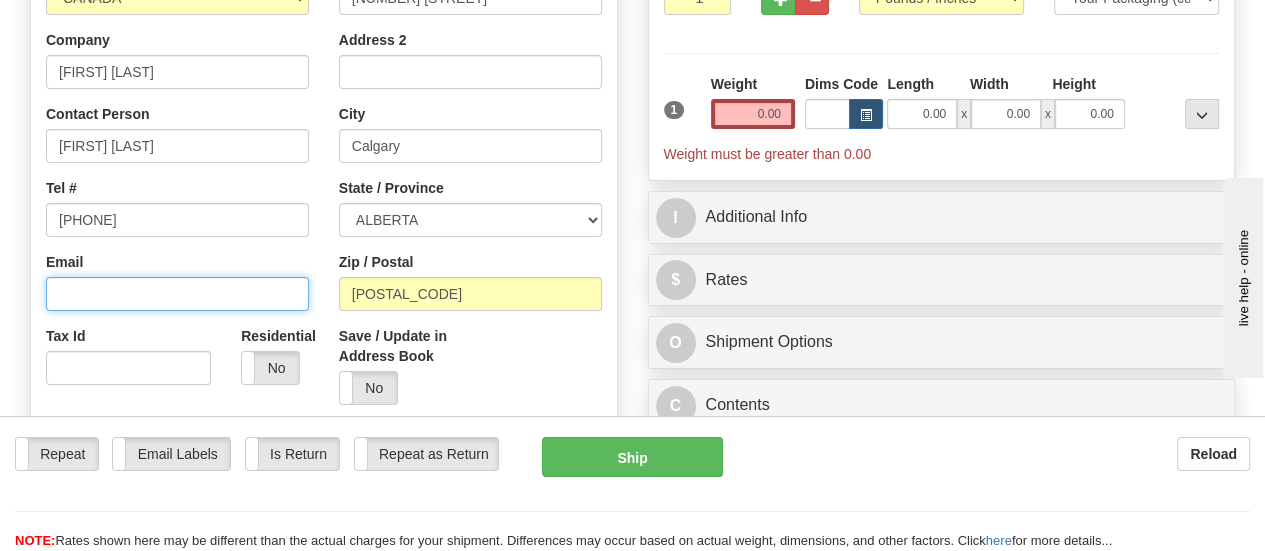 click on "Email" at bounding box center (177, 294) 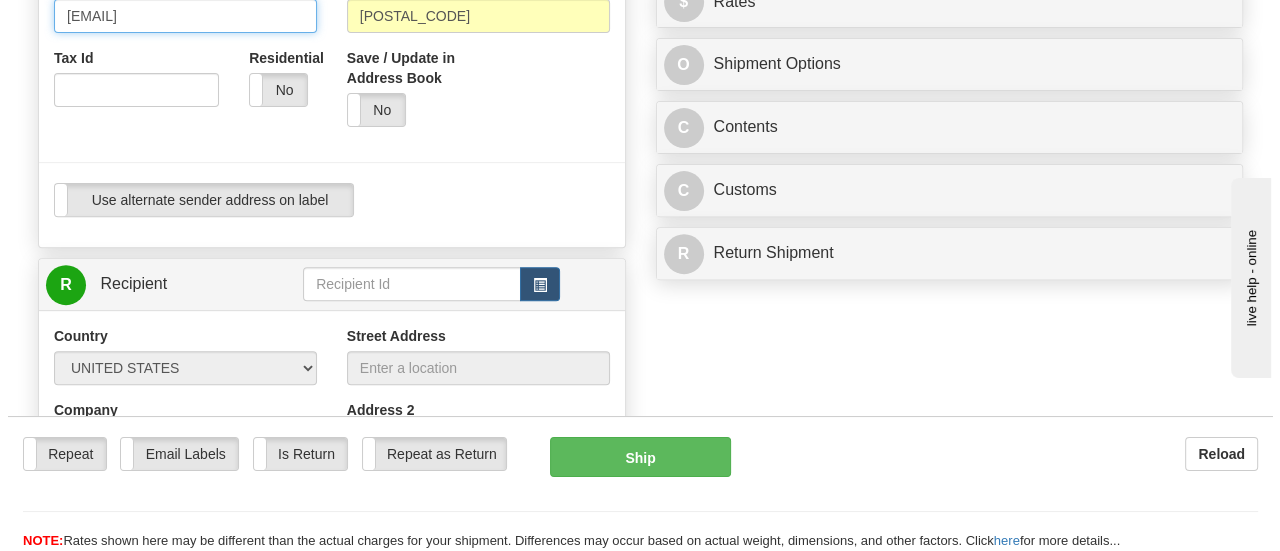 scroll, scrollTop: 600, scrollLeft: 0, axis: vertical 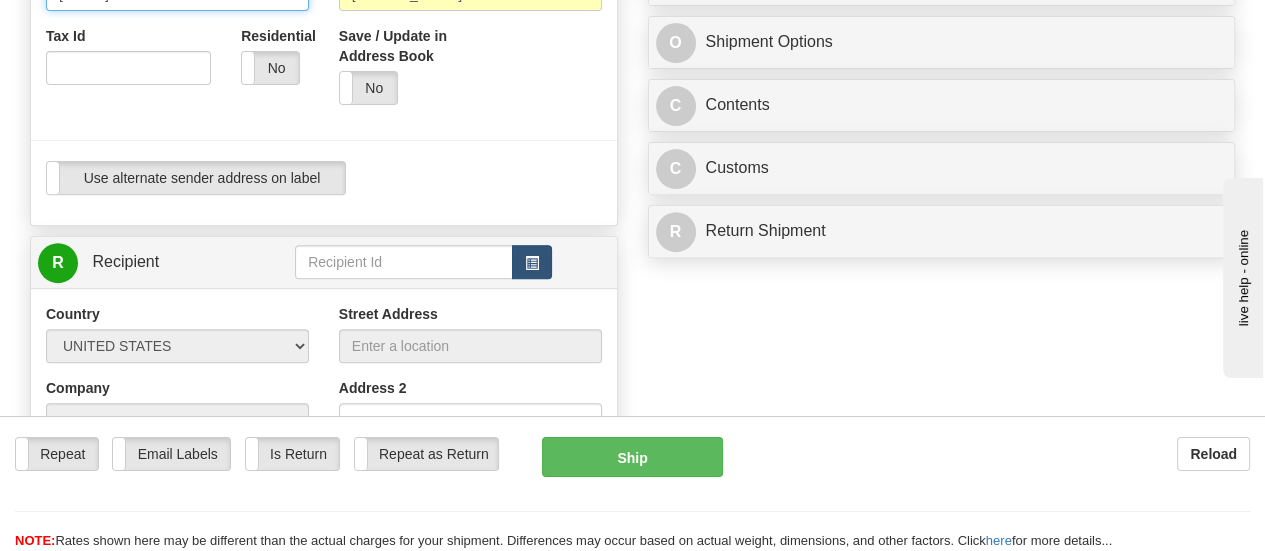 type on "donnaouellette@icloud.com" 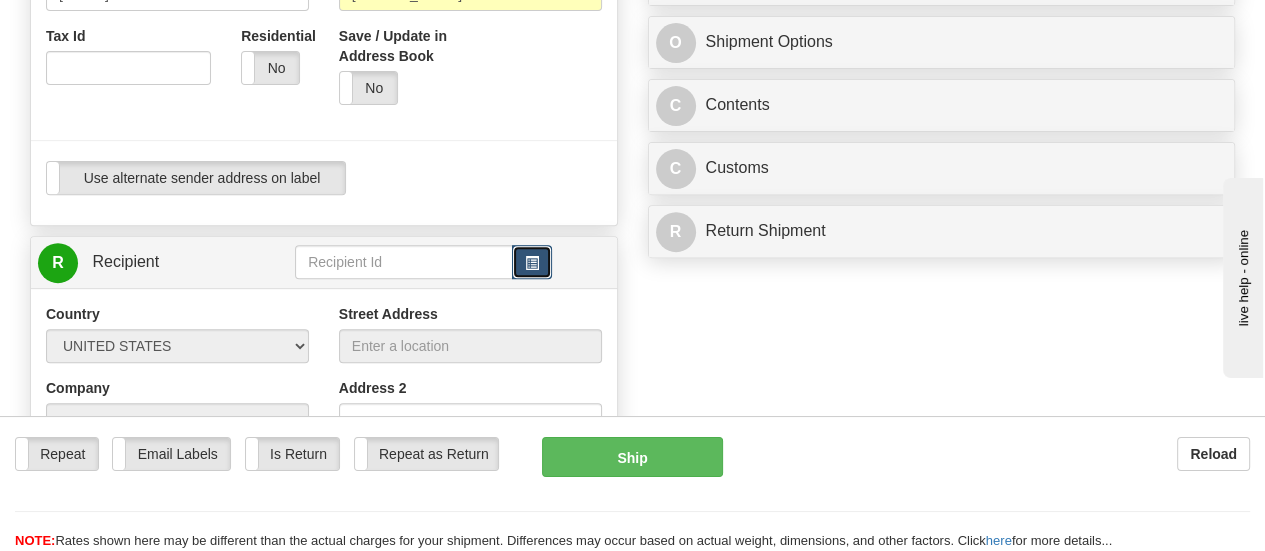 click at bounding box center [532, 262] 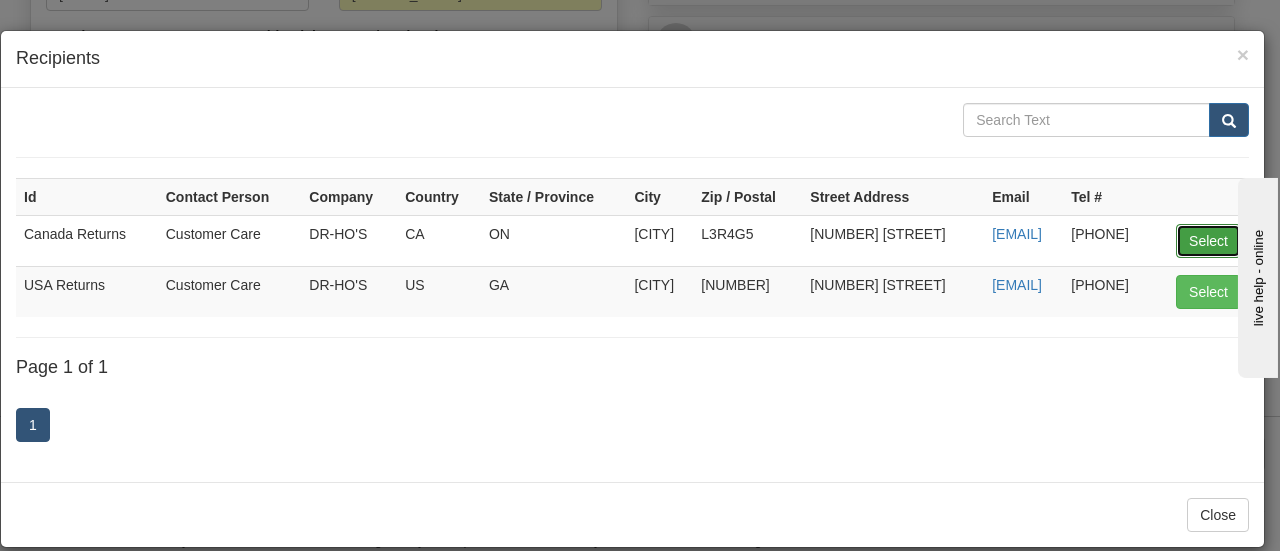click on "Select" at bounding box center [1208, 241] 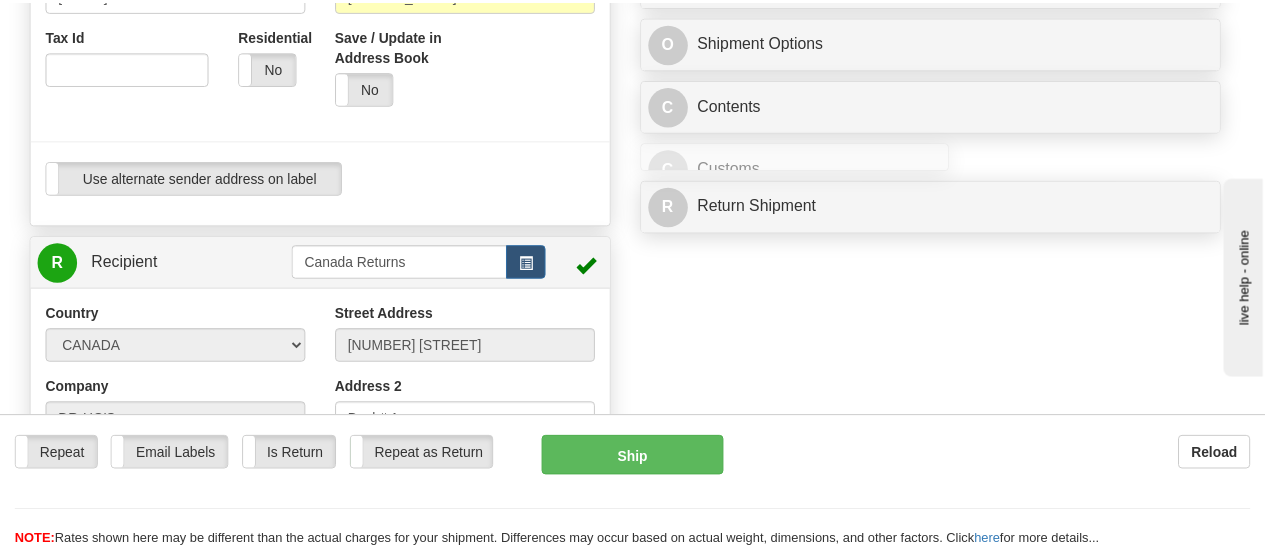 scroll, scrollTop: 139, scrollLeft: 0, axis: vertical 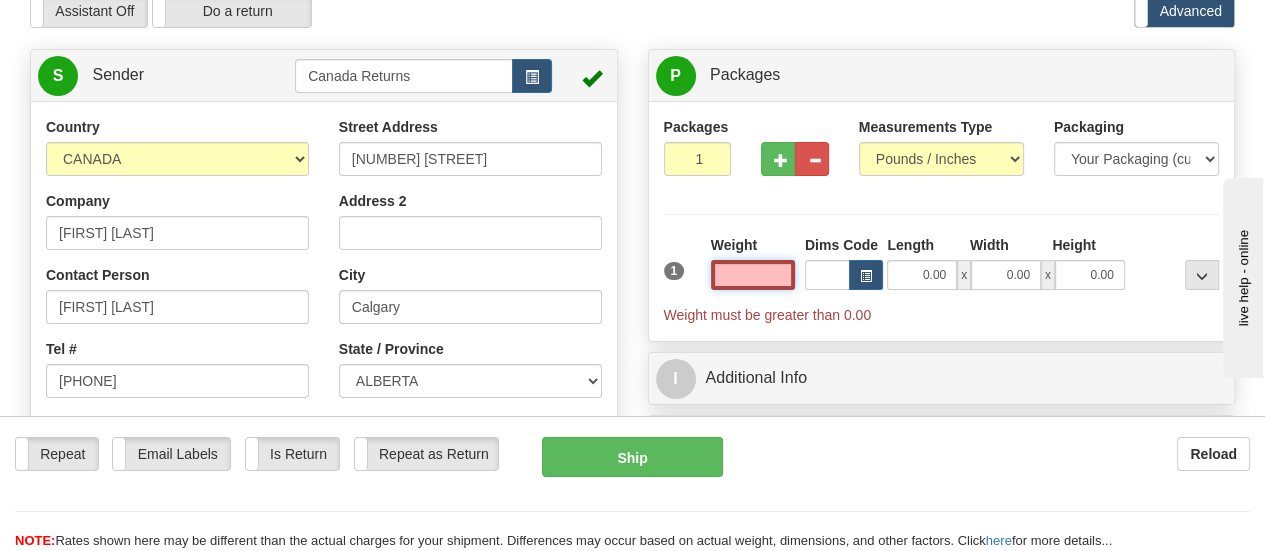 click at bounding box center [753, 275] 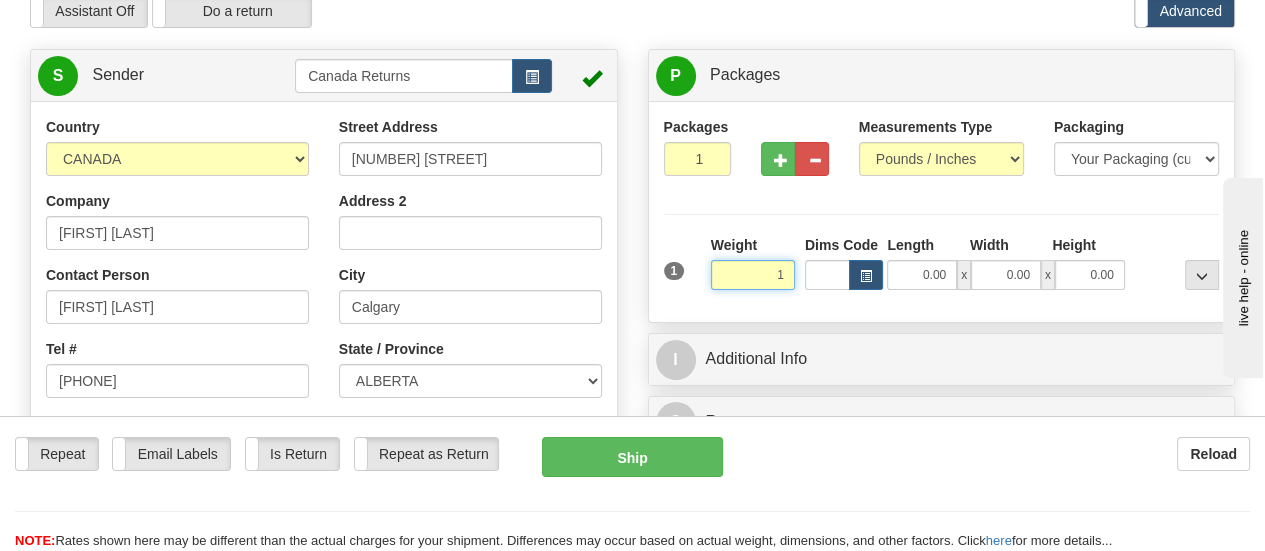 click on "1" at bounding box center [753, 275] 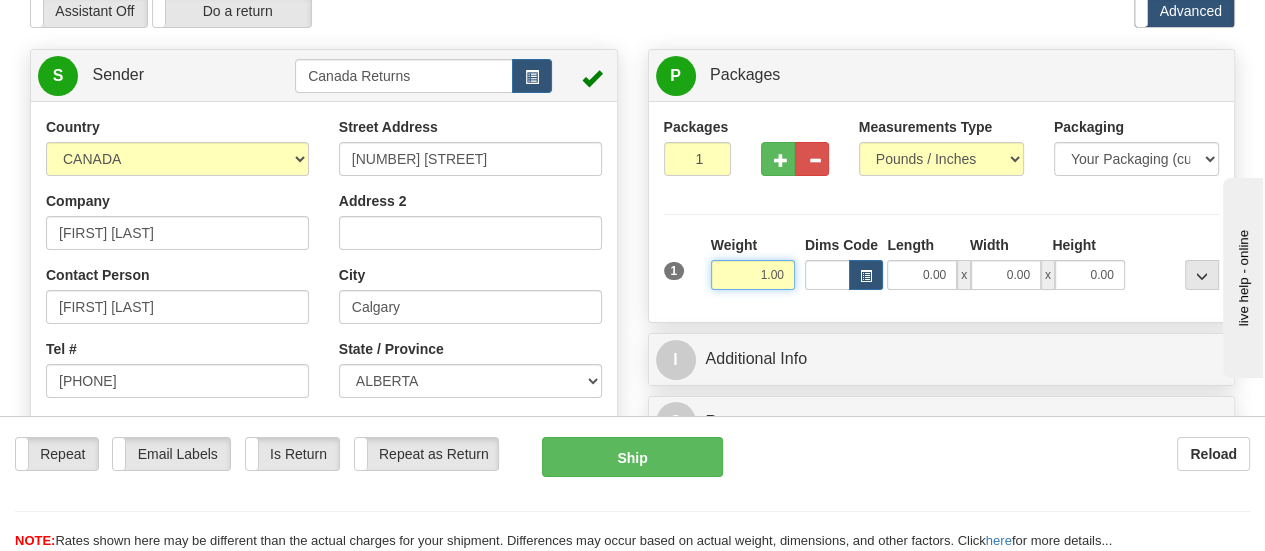 type on "1.00" 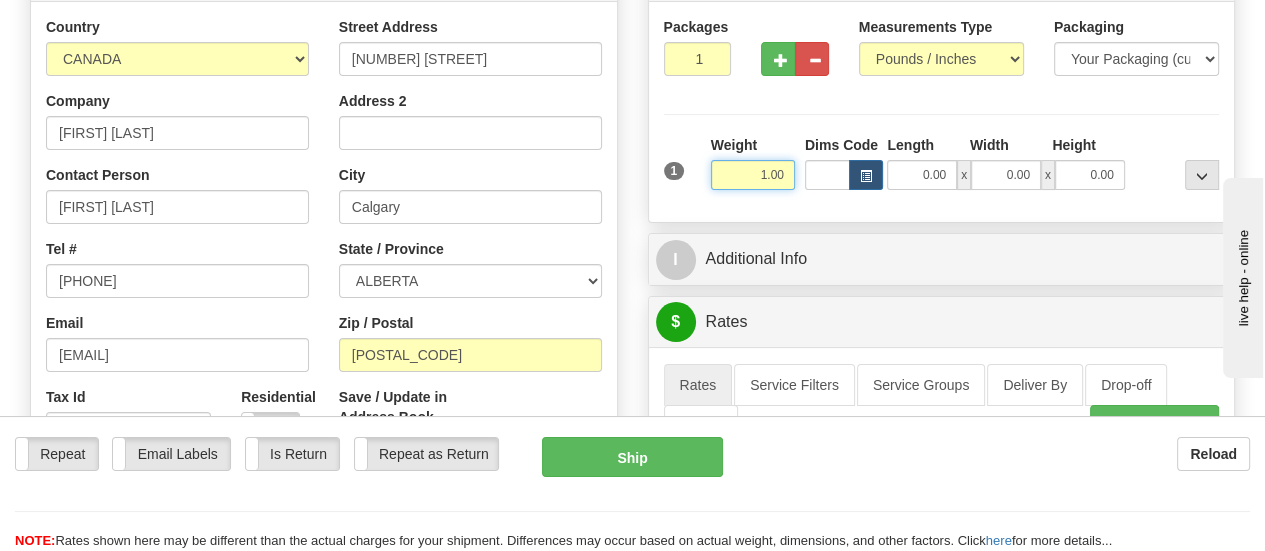 scroll, scrollTop: 339, scrollLeft: 0, axis: vertical 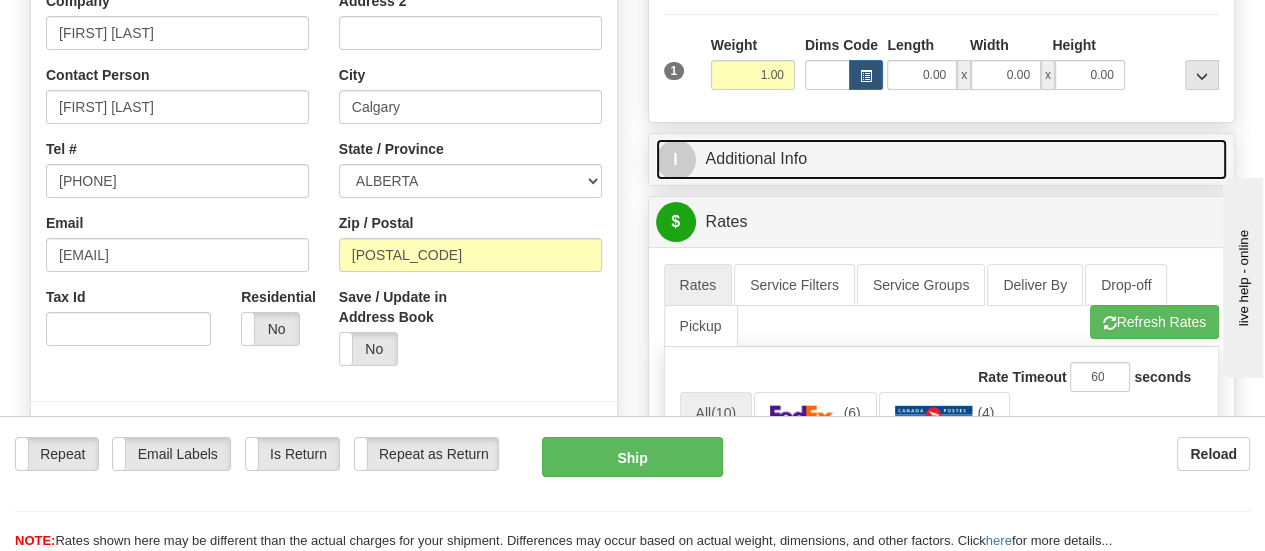 click on "I Additional Info" at bounding box center [942, 159] 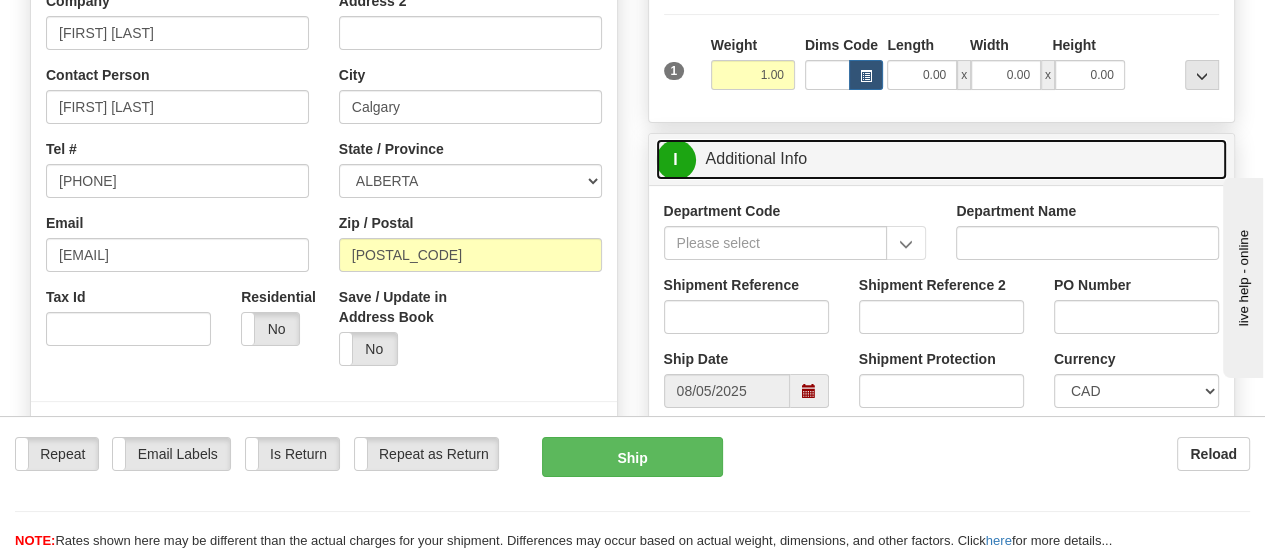 scroll, scrollTop: 439, scrollLeft: 0, axis: vertical 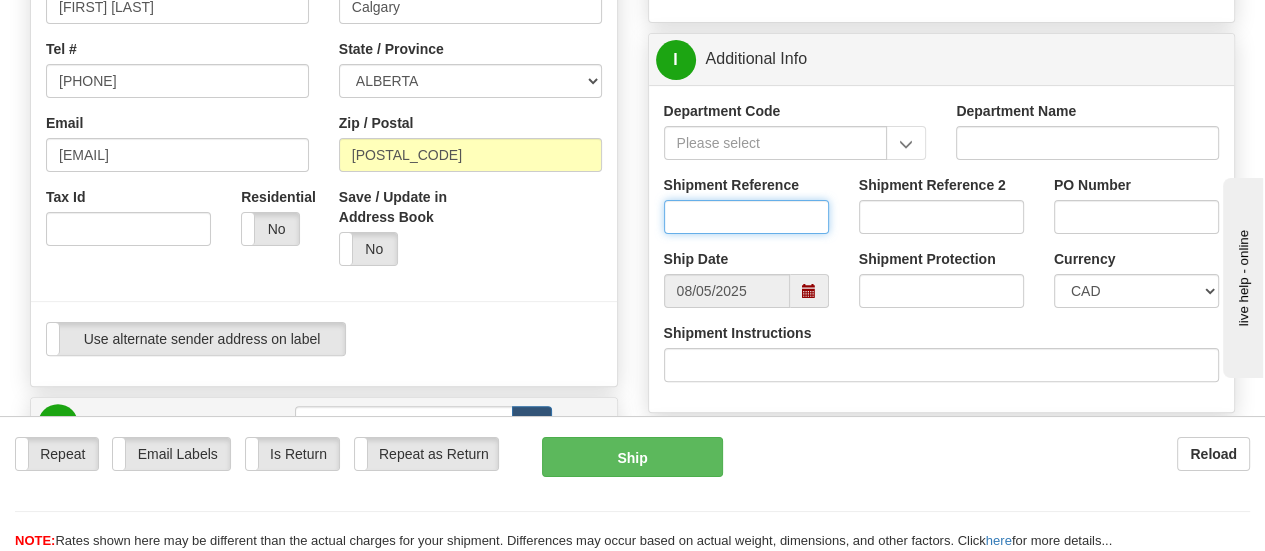 click on "Shipment Reference" at bounding box center [746, 217] 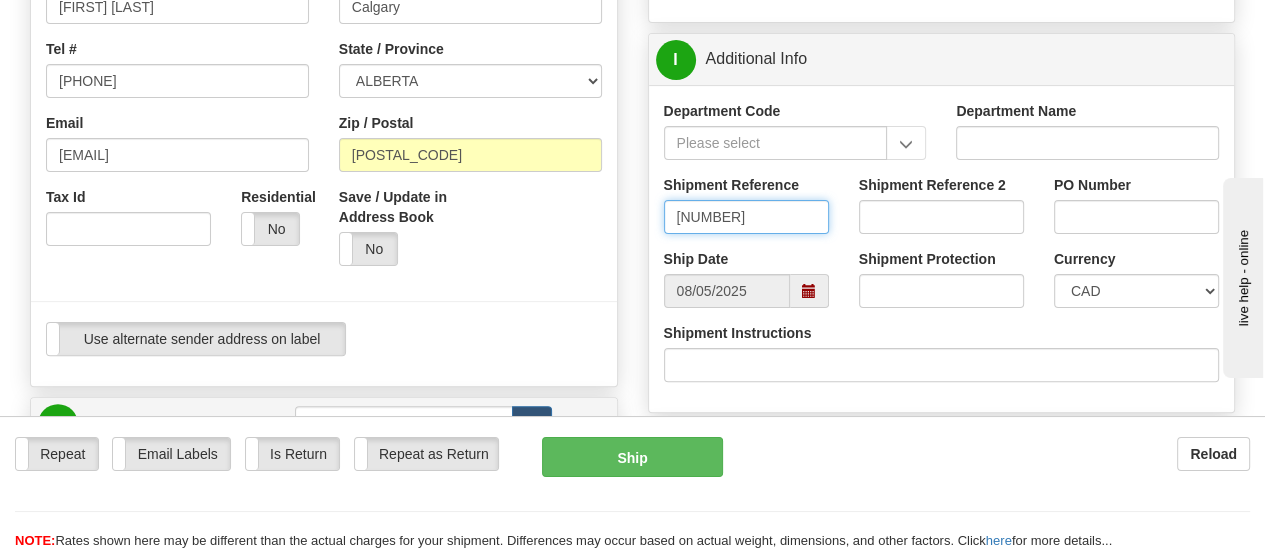 type on "1188559" 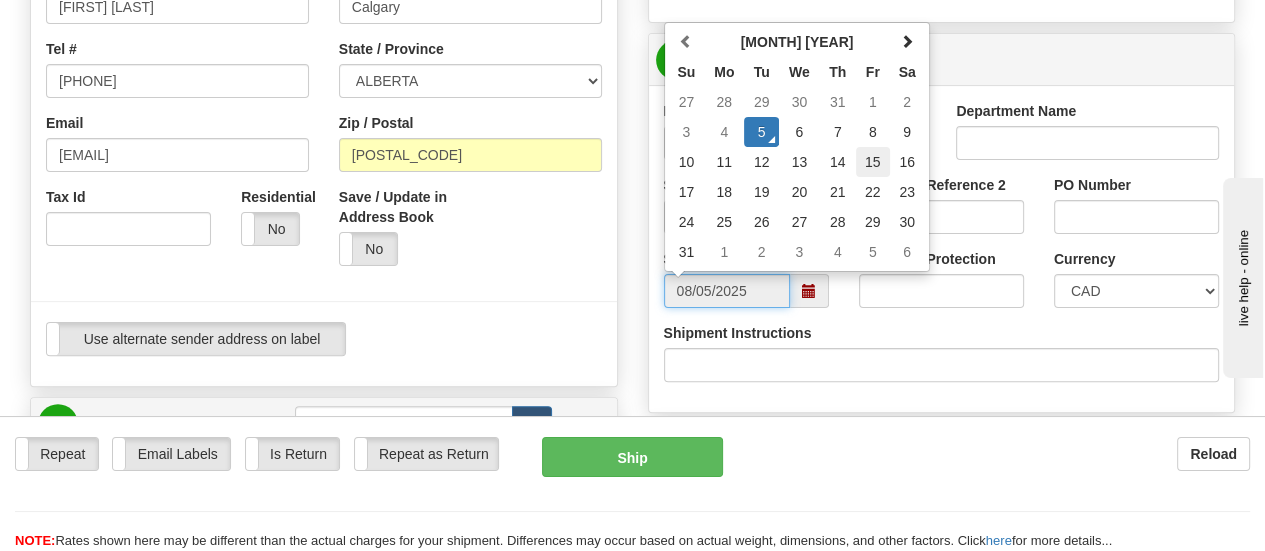 click on "15" at bounding box center (873, 162) 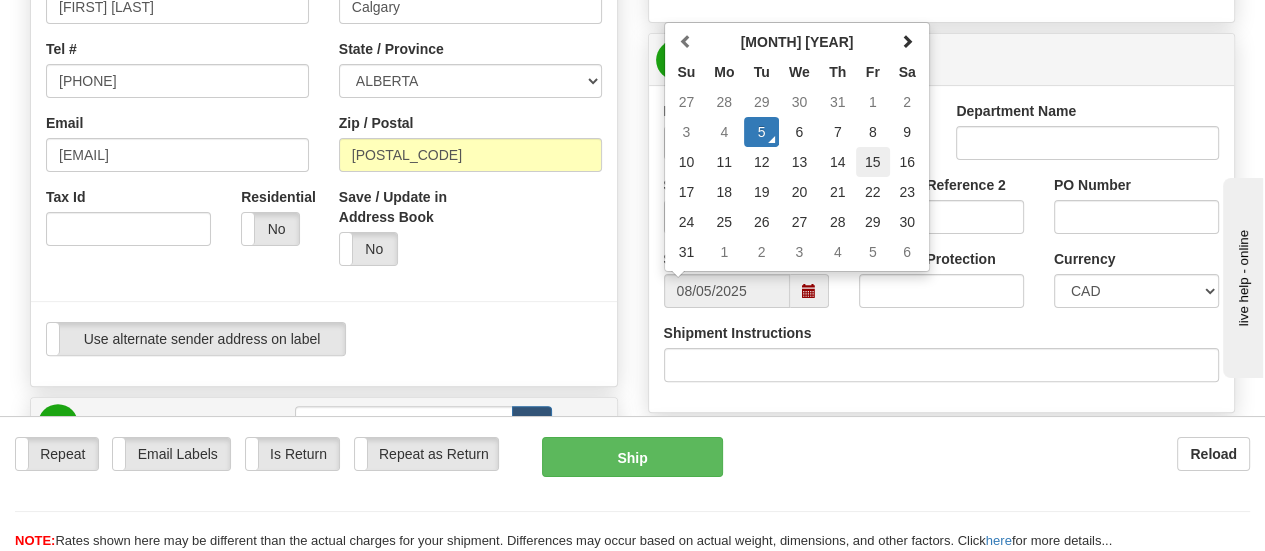 type on "08/15/2025" 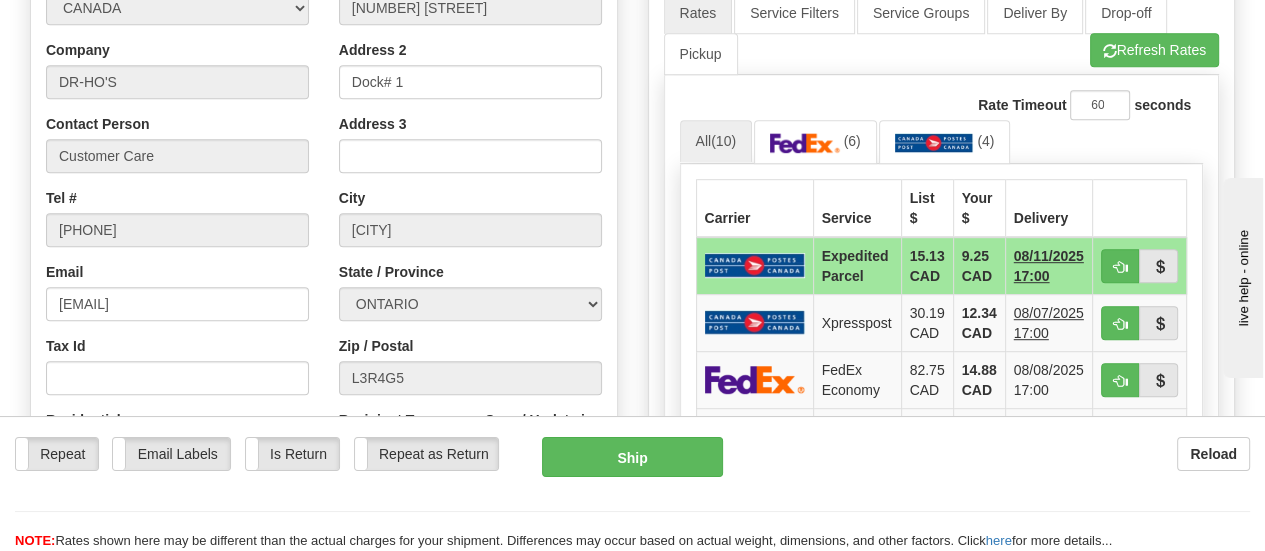 scroll, scrollTop: 939, scrollLeft: 0, axis: vertical 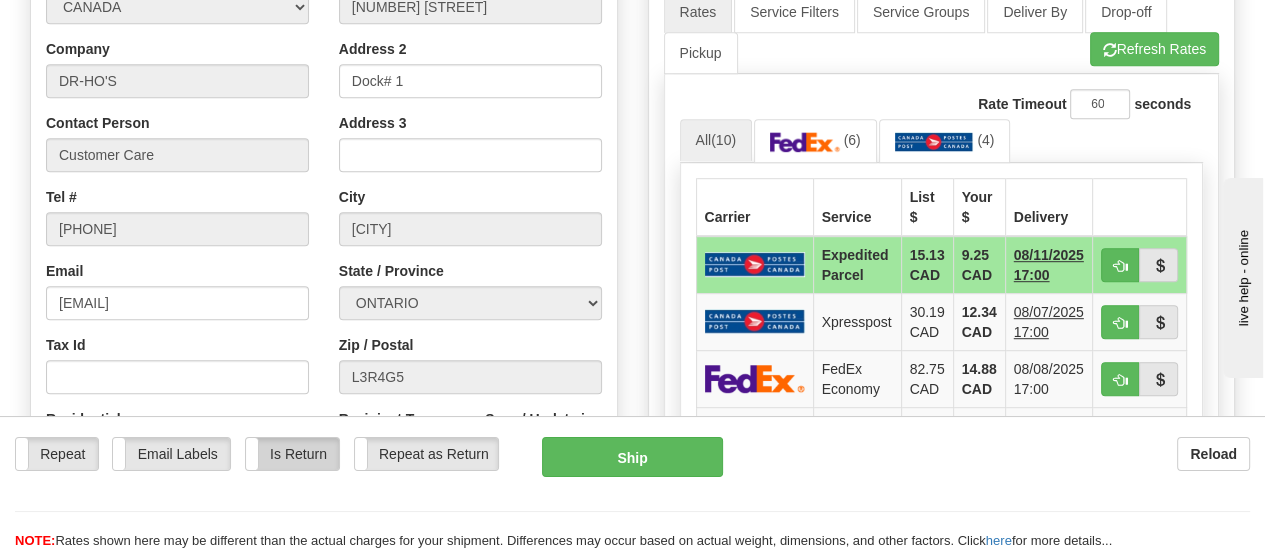 click on "Is Return" at bounding box center (292, 454) 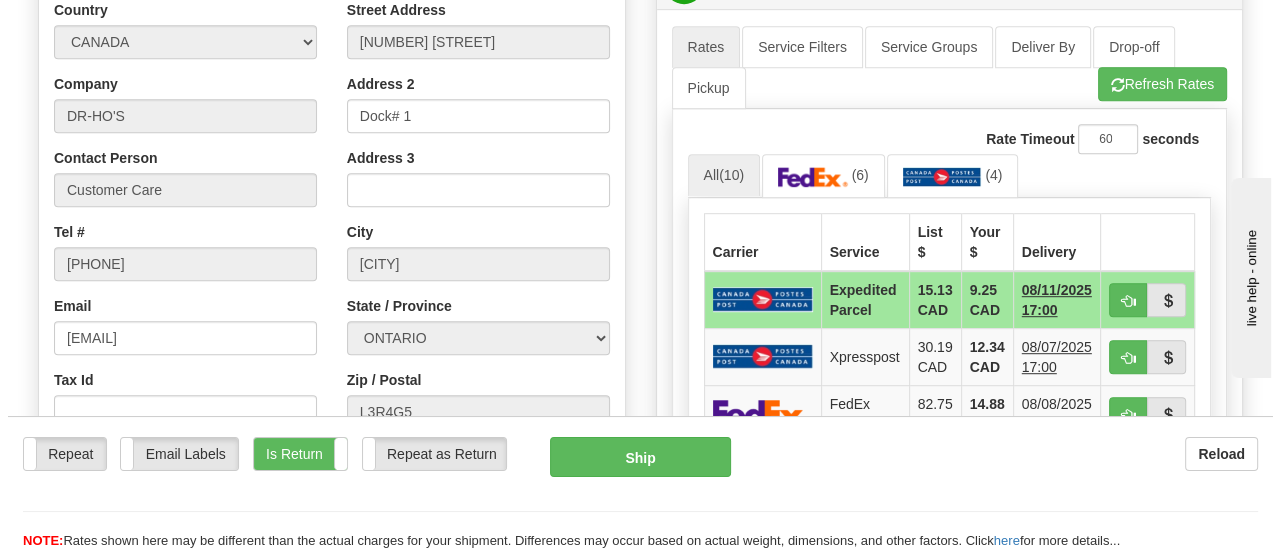 scroll, scrollTop: 939, scrollLeft: 0, axis: vertical 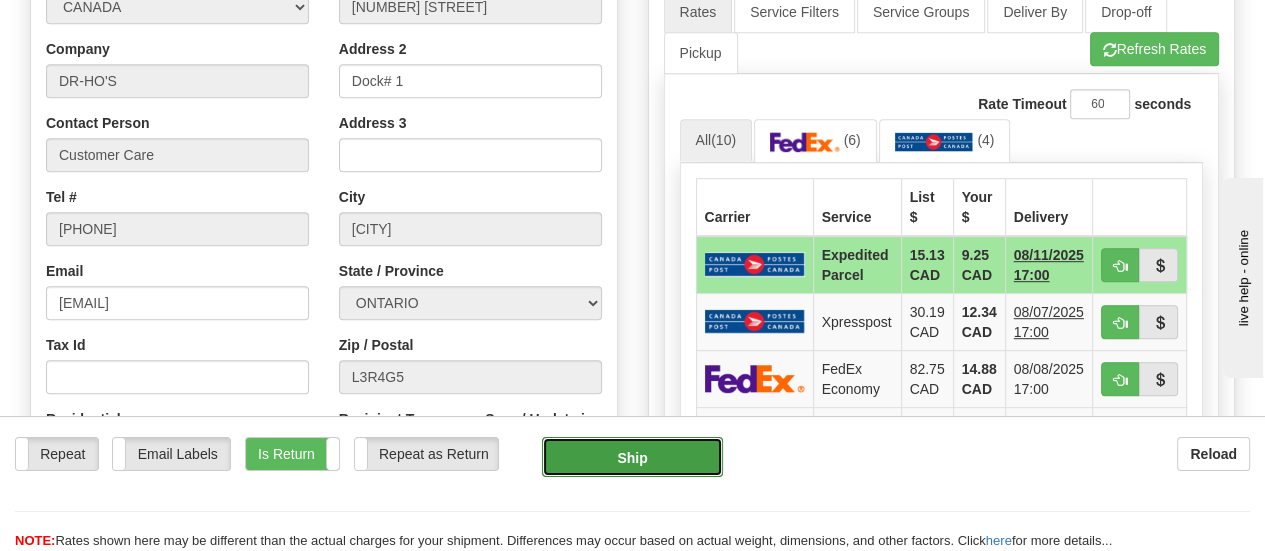 click on "Ship" at bounding box center [632, 457] 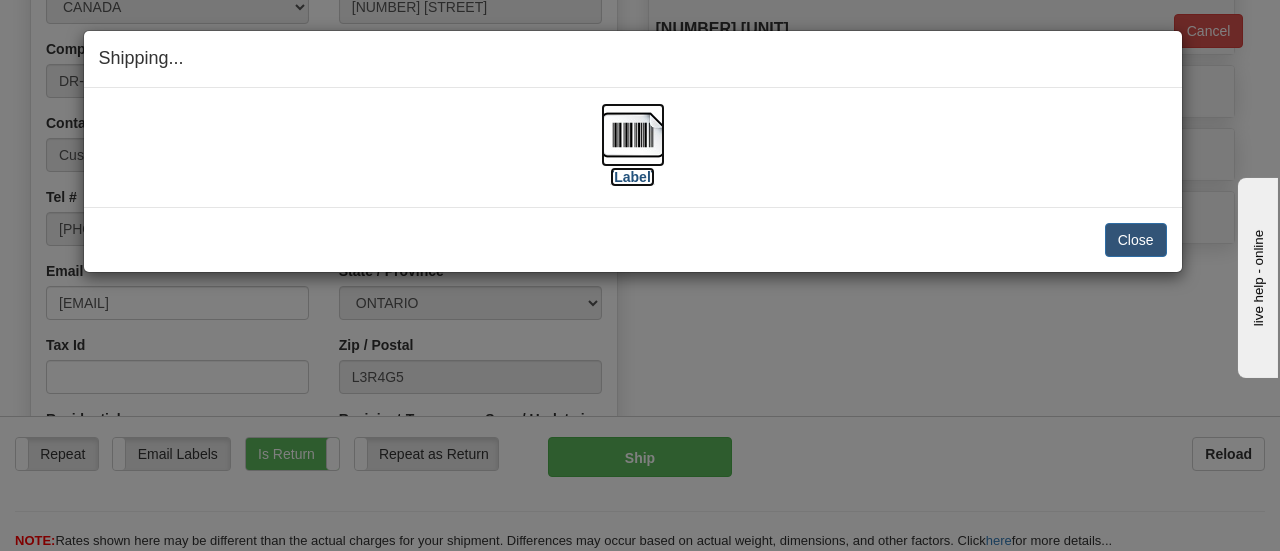 click on "[Label]" at bounding box center [633, 177] 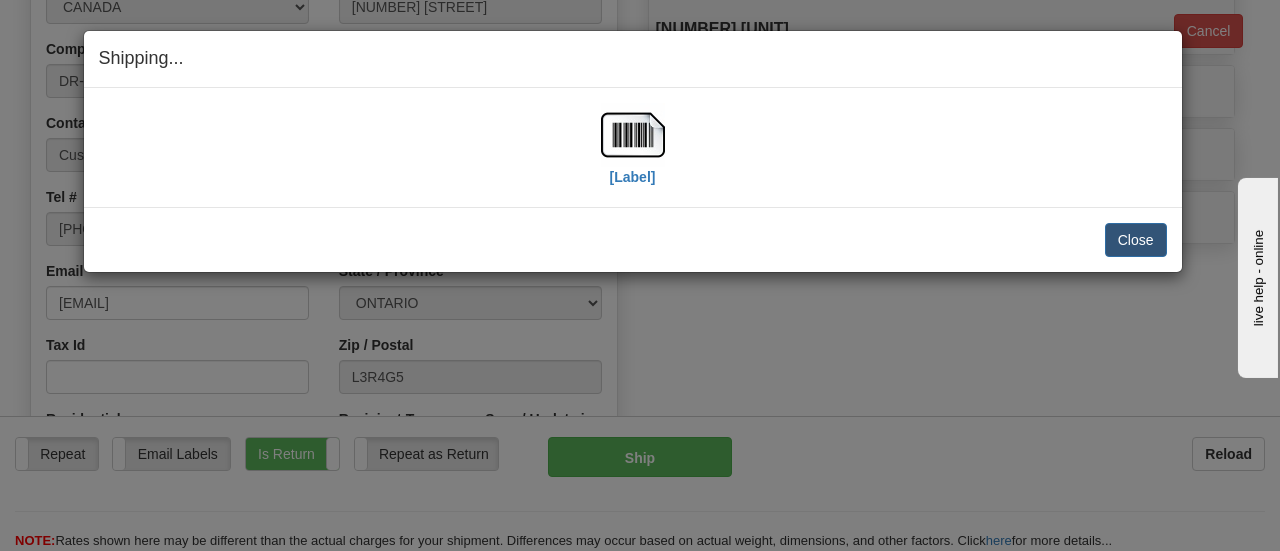 click on "Shipping... Your SHIPMENT will EXPIRE in
[Label]
IMPORTANT NOTICE
Embassy / Consulate / Government Building / Hospital Collection
Email   specialaddress@courierit.co.za  with  ALL  relevant Documents
Please use the Collection reference and Waybill number as the Subject line.
We are unable to Collect if these documents are not provided
Close
Cancel
Cancel Shipment and Quit Pickup
Quit Pickup ONLY" at bounding box center (640, 275) 